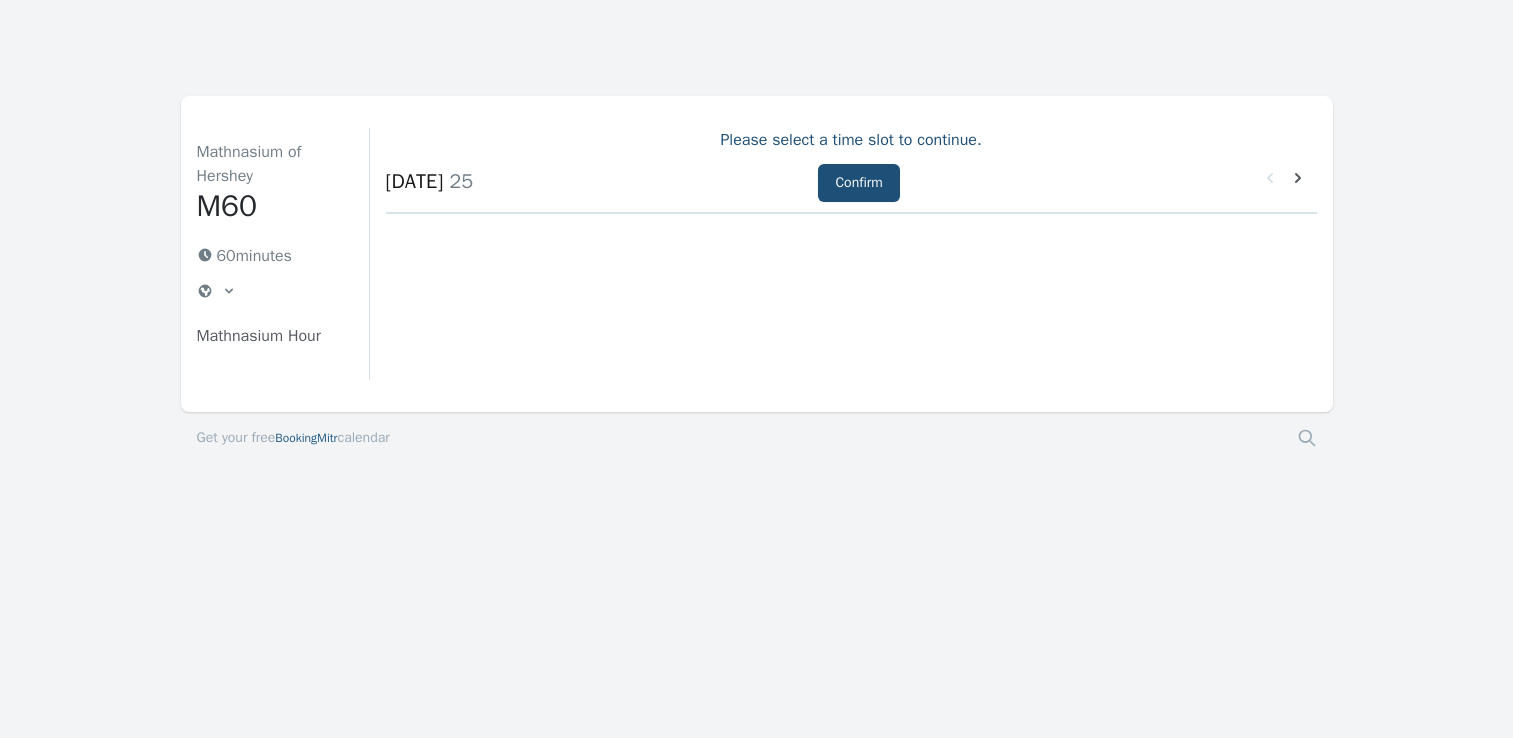 scroll, scrollTop: 0, scrollLeft: 0, axis: both 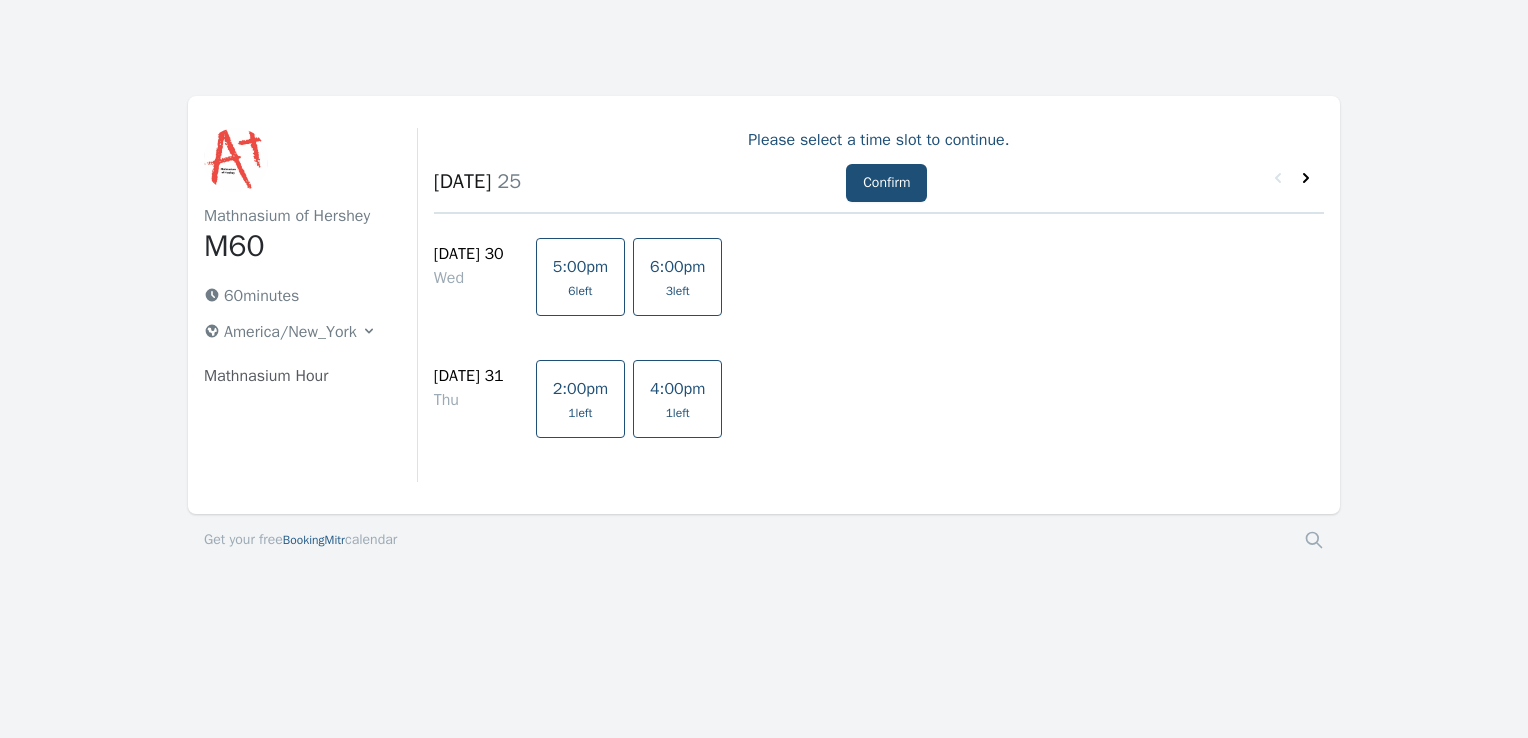 click 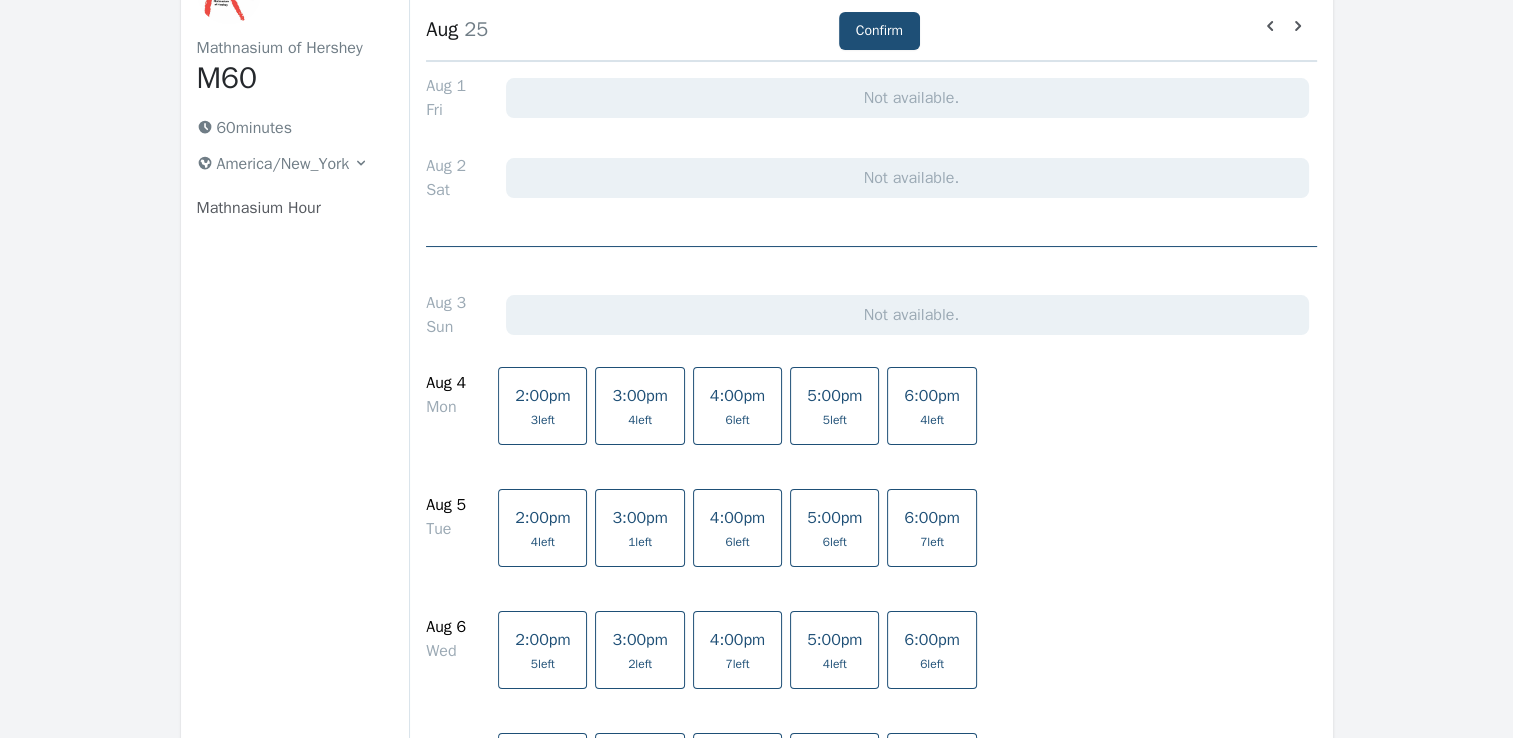scroll, scrollTop: 200, scrollLeft: 0, axis: vertical 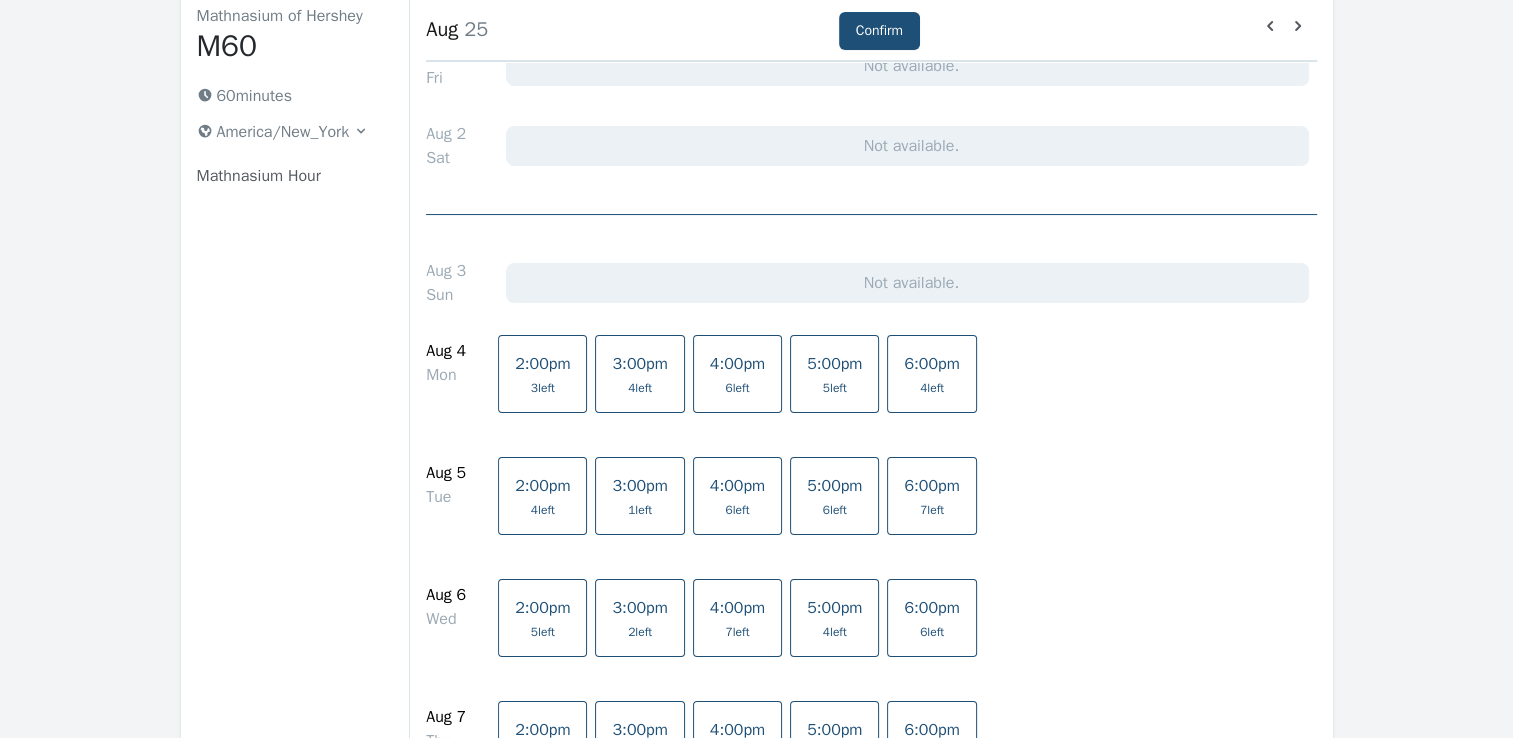click on "2:00pm 3  left" at bounding box center [542, 374] 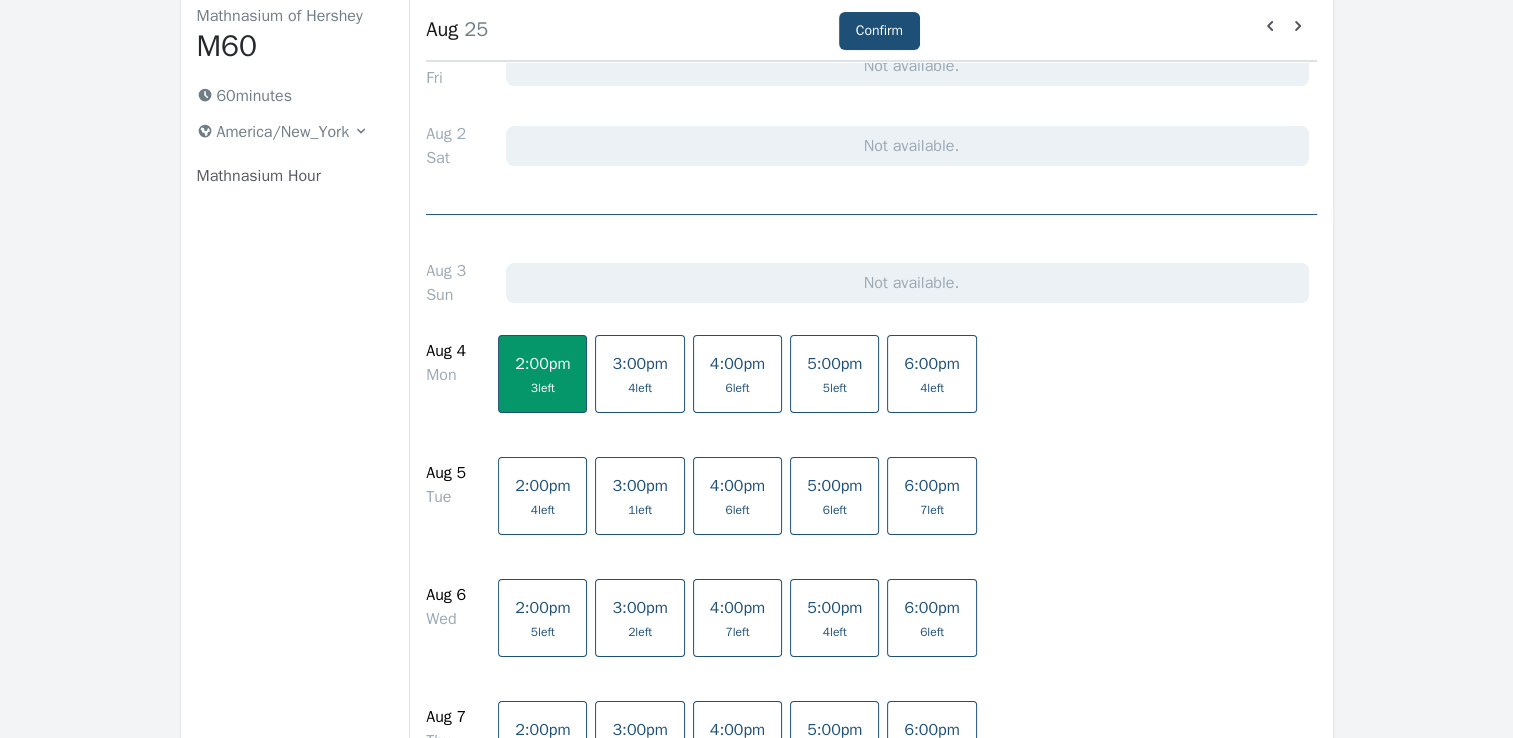 click on "2:00pm" at bounding box center (542, 364) 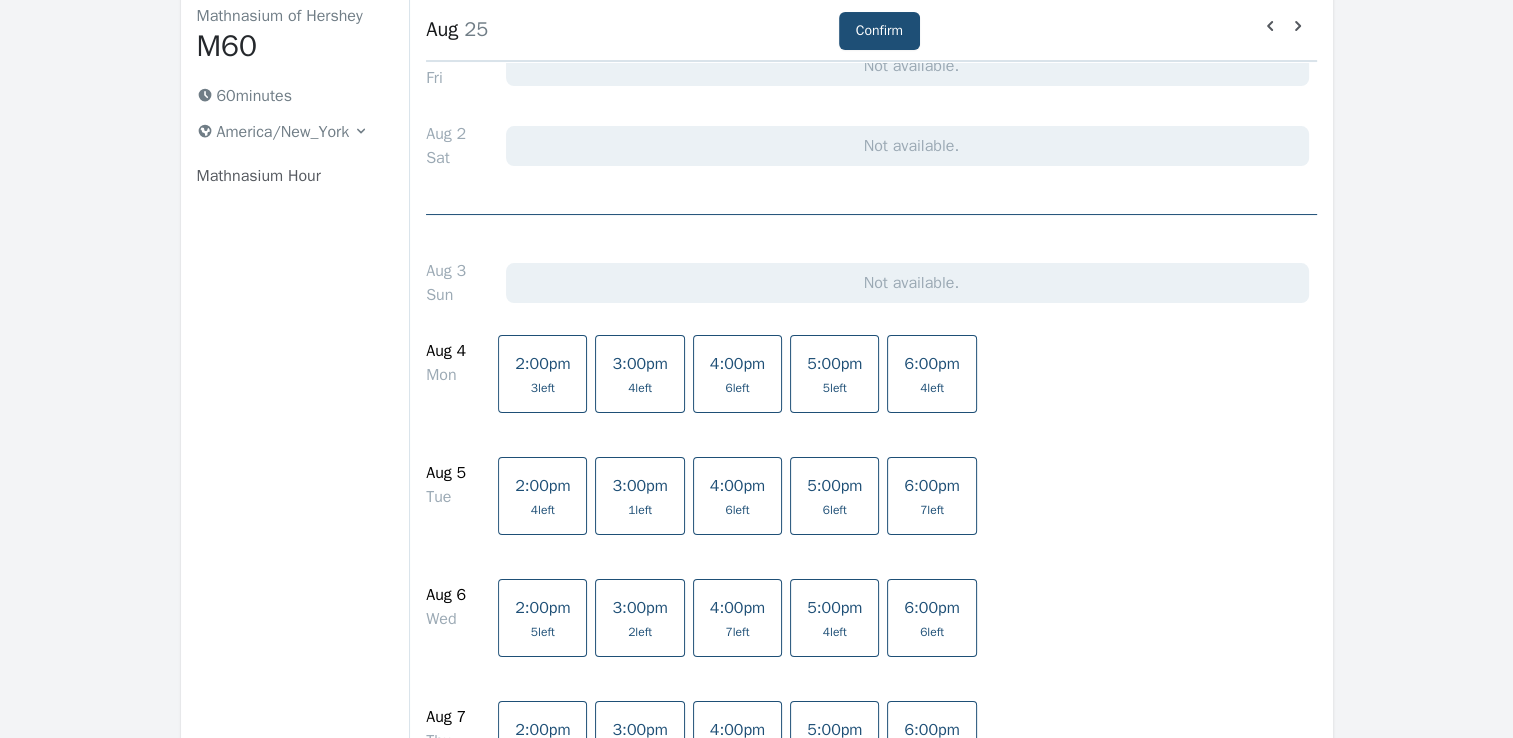 click on "4  left" at bounding box center [542, 510] 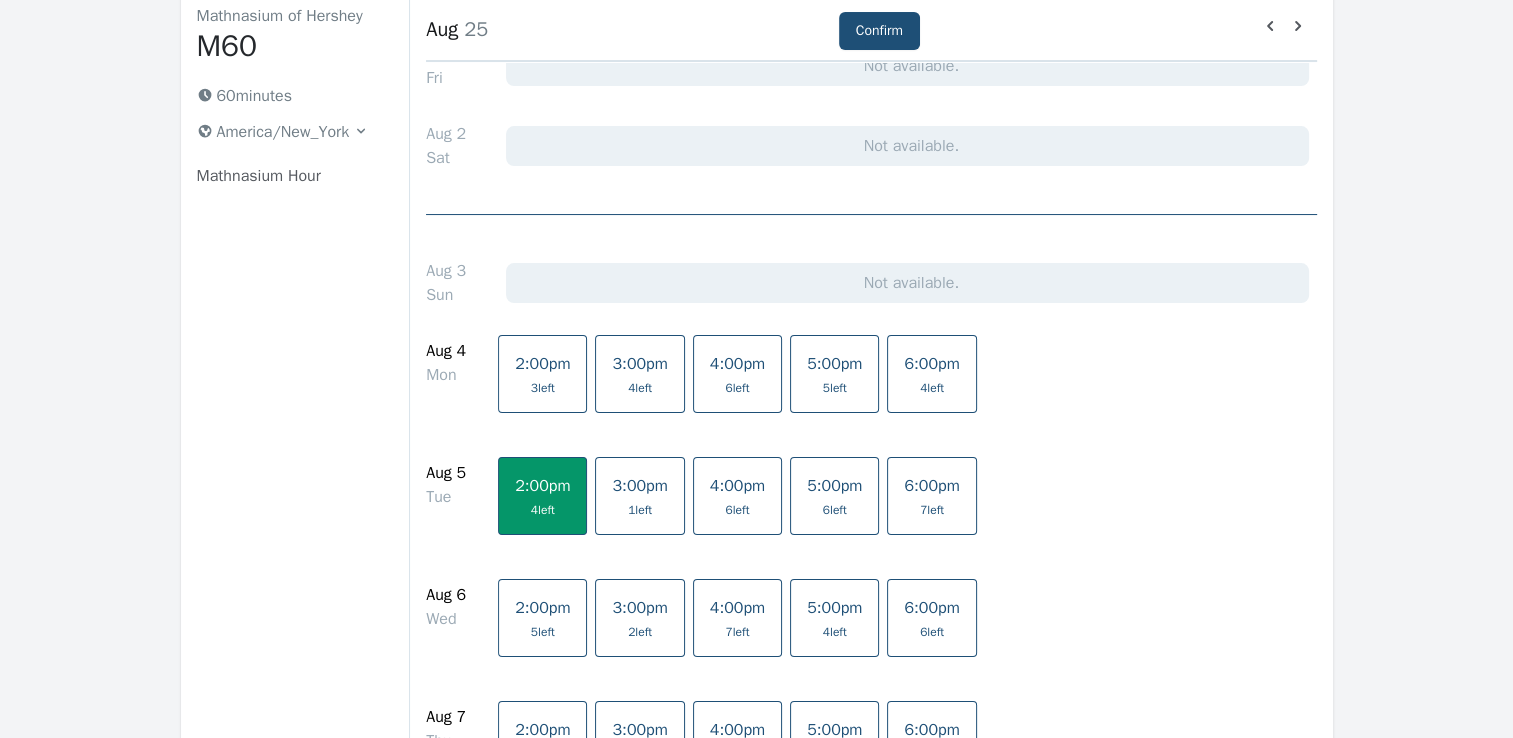 click on "2:00pm 5  left" at bounding box center (542, 618) 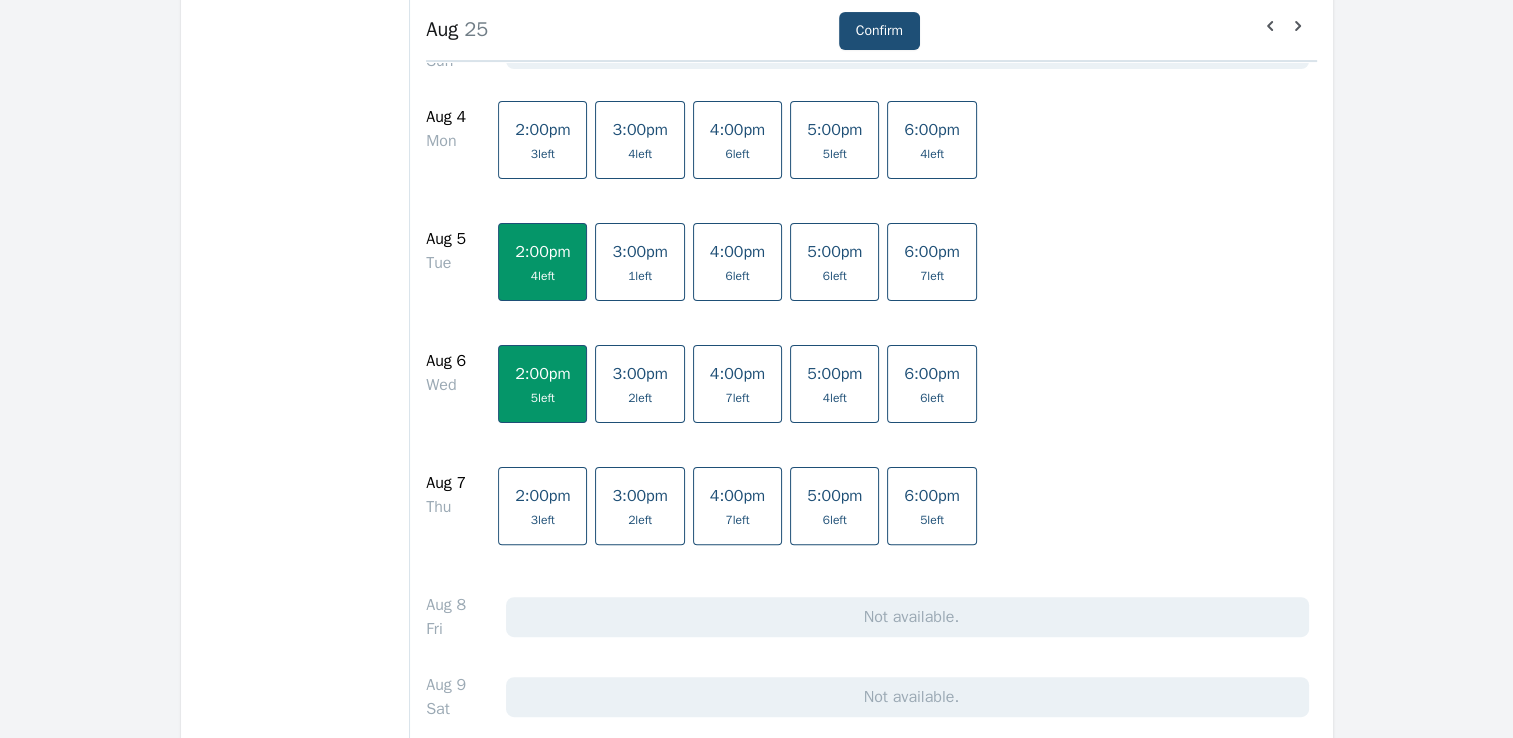scroll, scrollTop: 500, scrollLeft: 0, axis: vertical 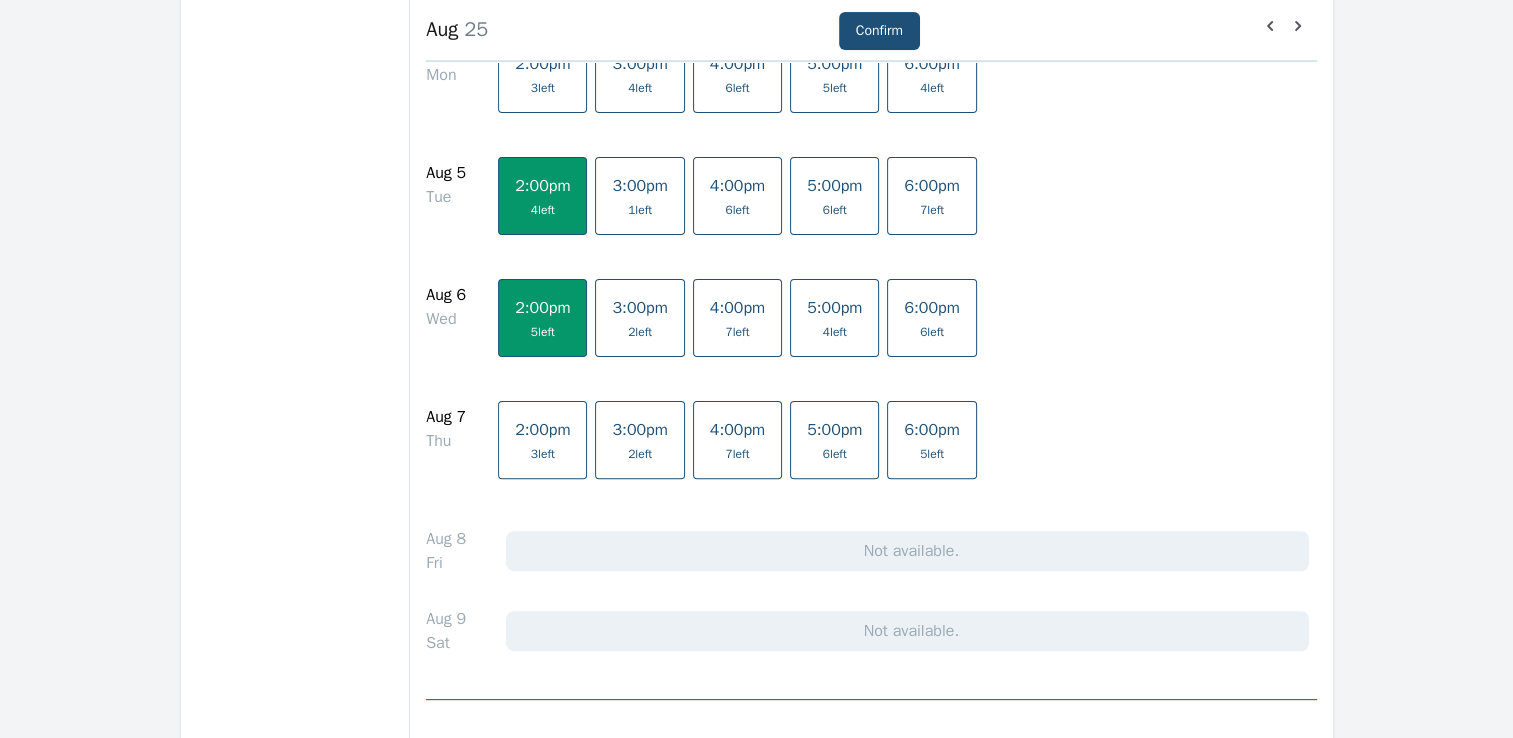 click on "2:00pm" at bounding box center (542, 430) 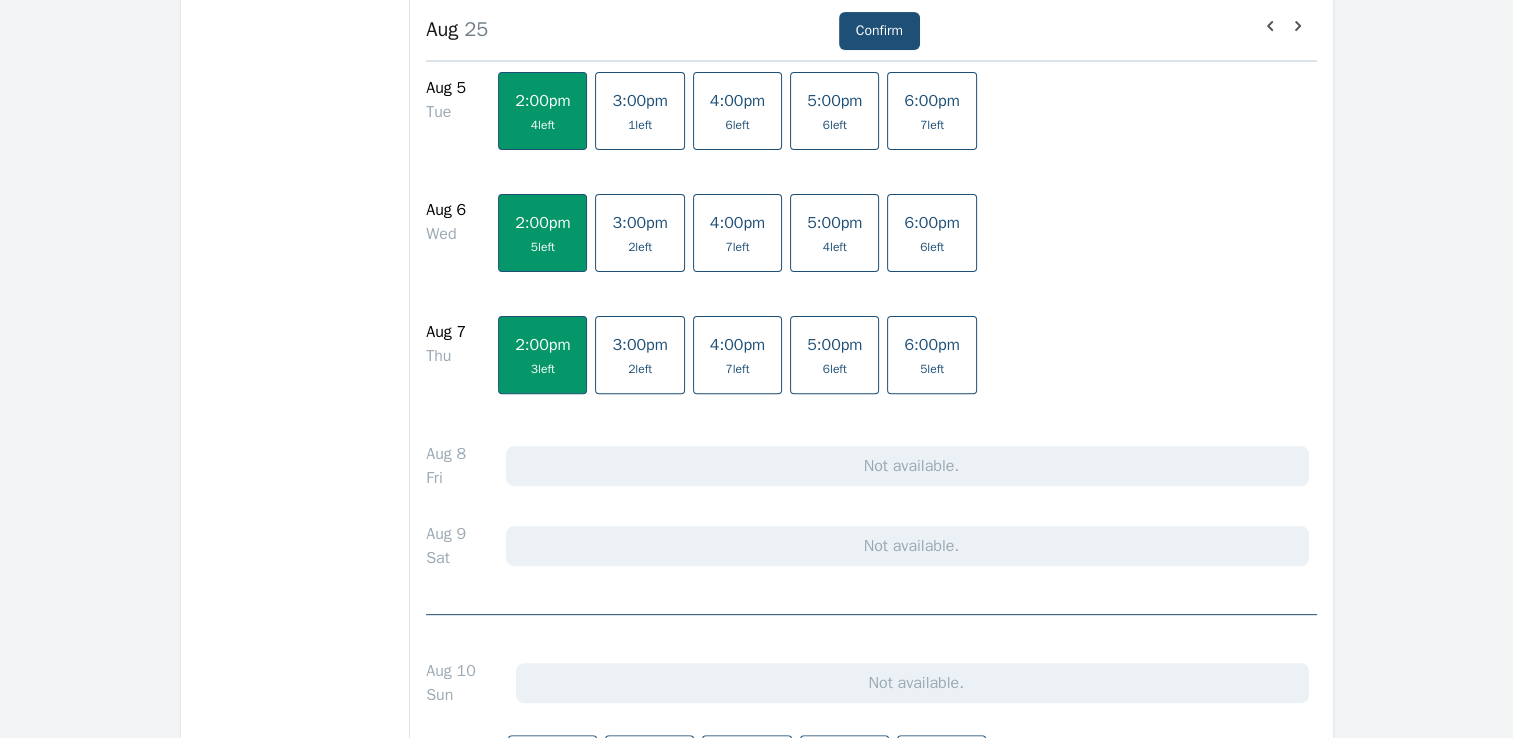 scroll, scrollTop: 900, scrollLeft: 0, axis: vertical 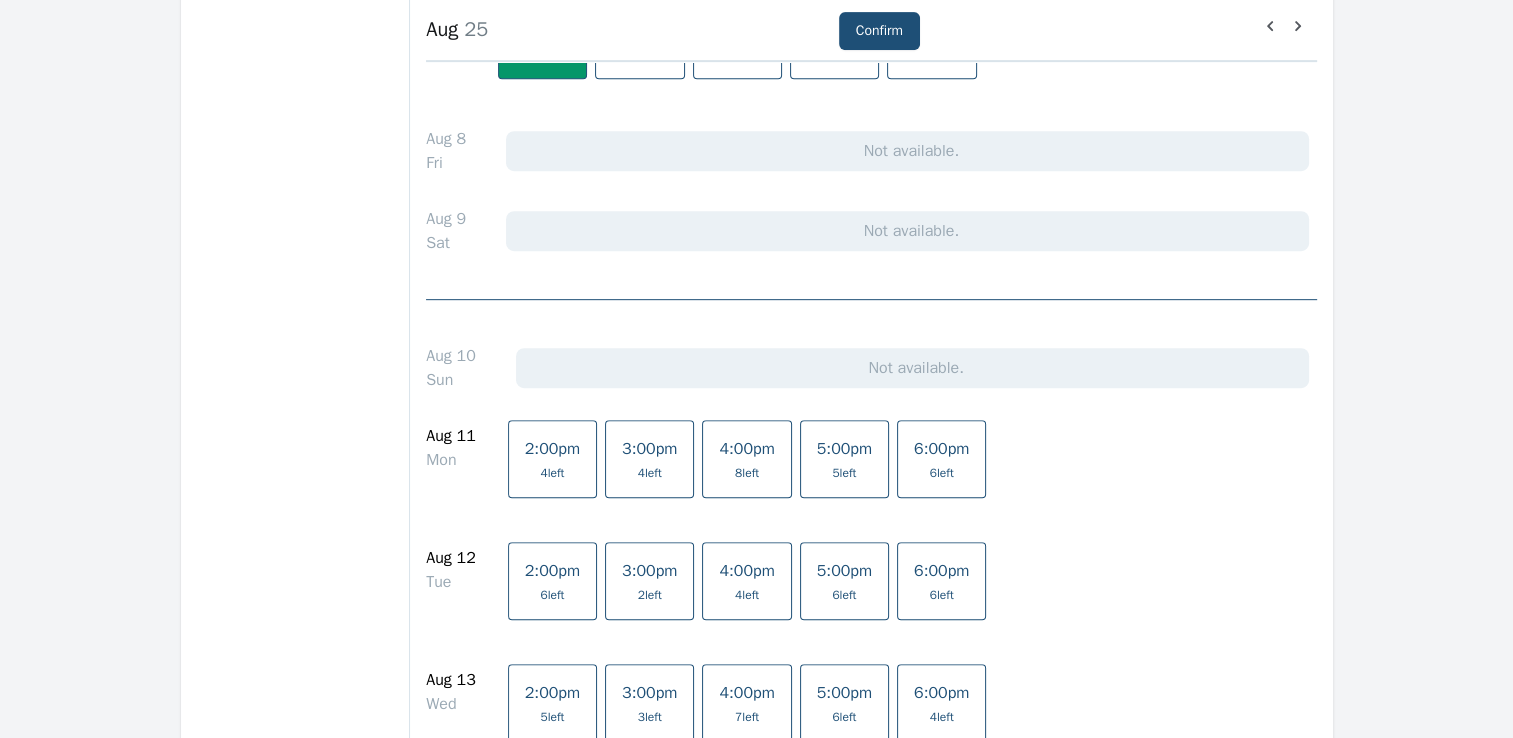 click on "4  left" at bounding box center (552, 473) 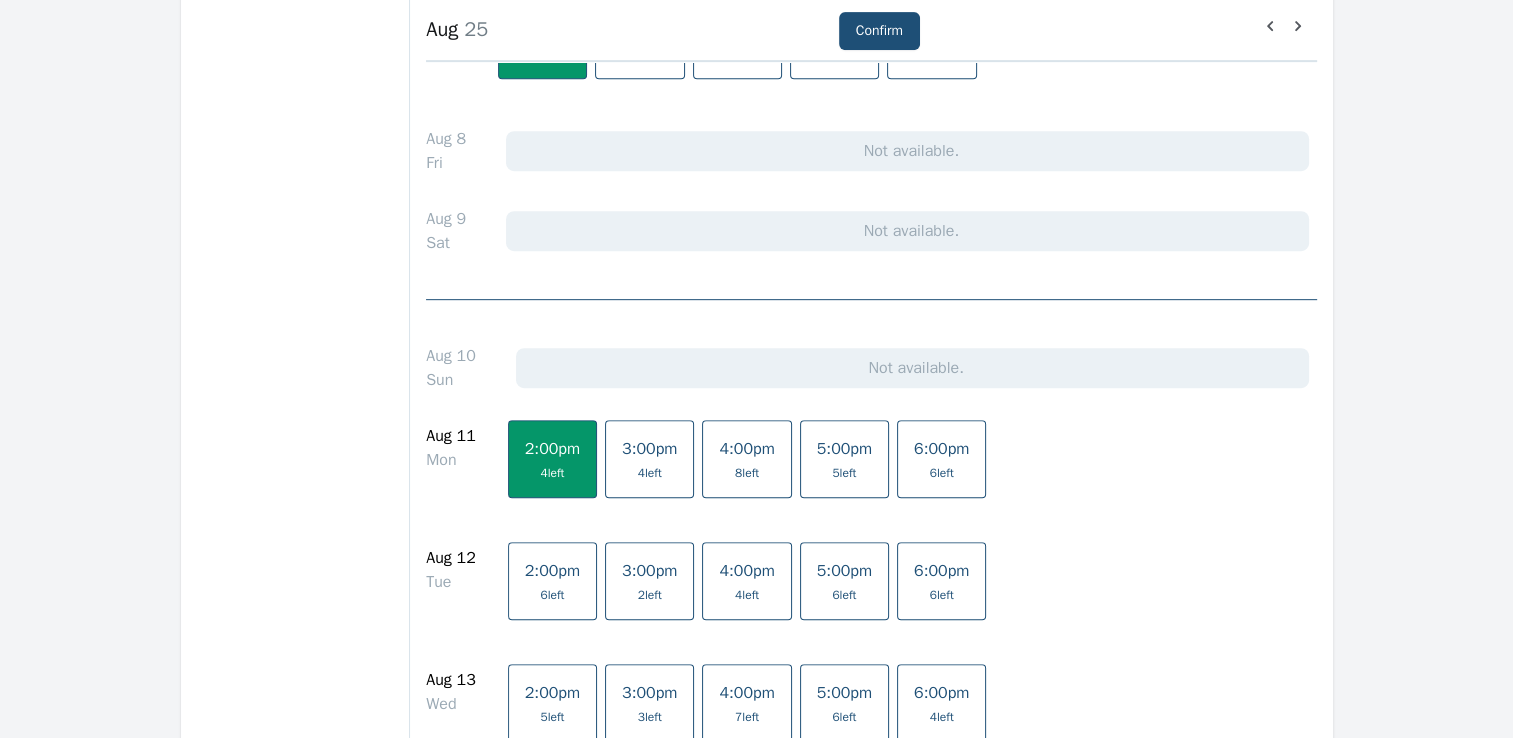 click on "2:00pm" at bounding box center [552, 571] 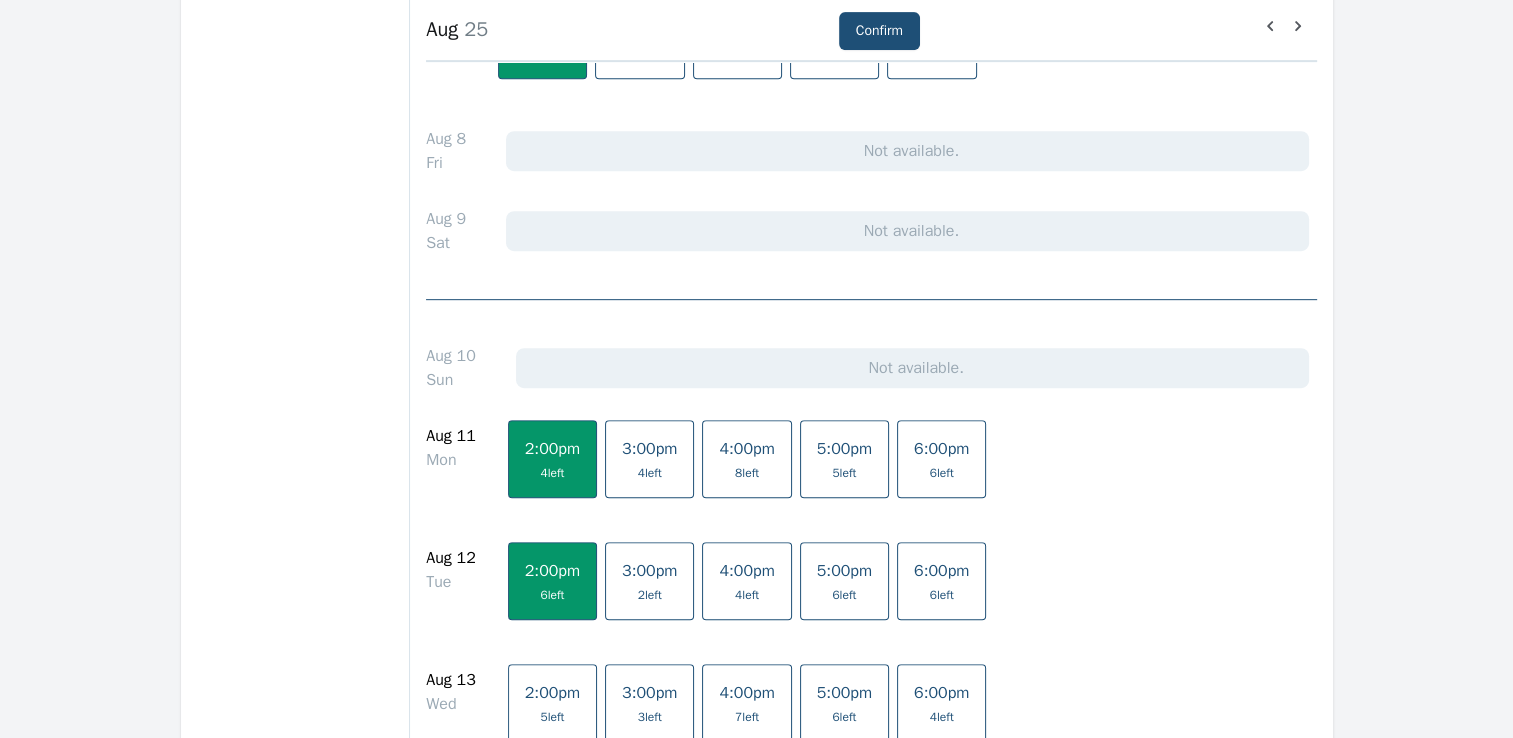 click on "2:00pm" at bounding box center (552, 693) 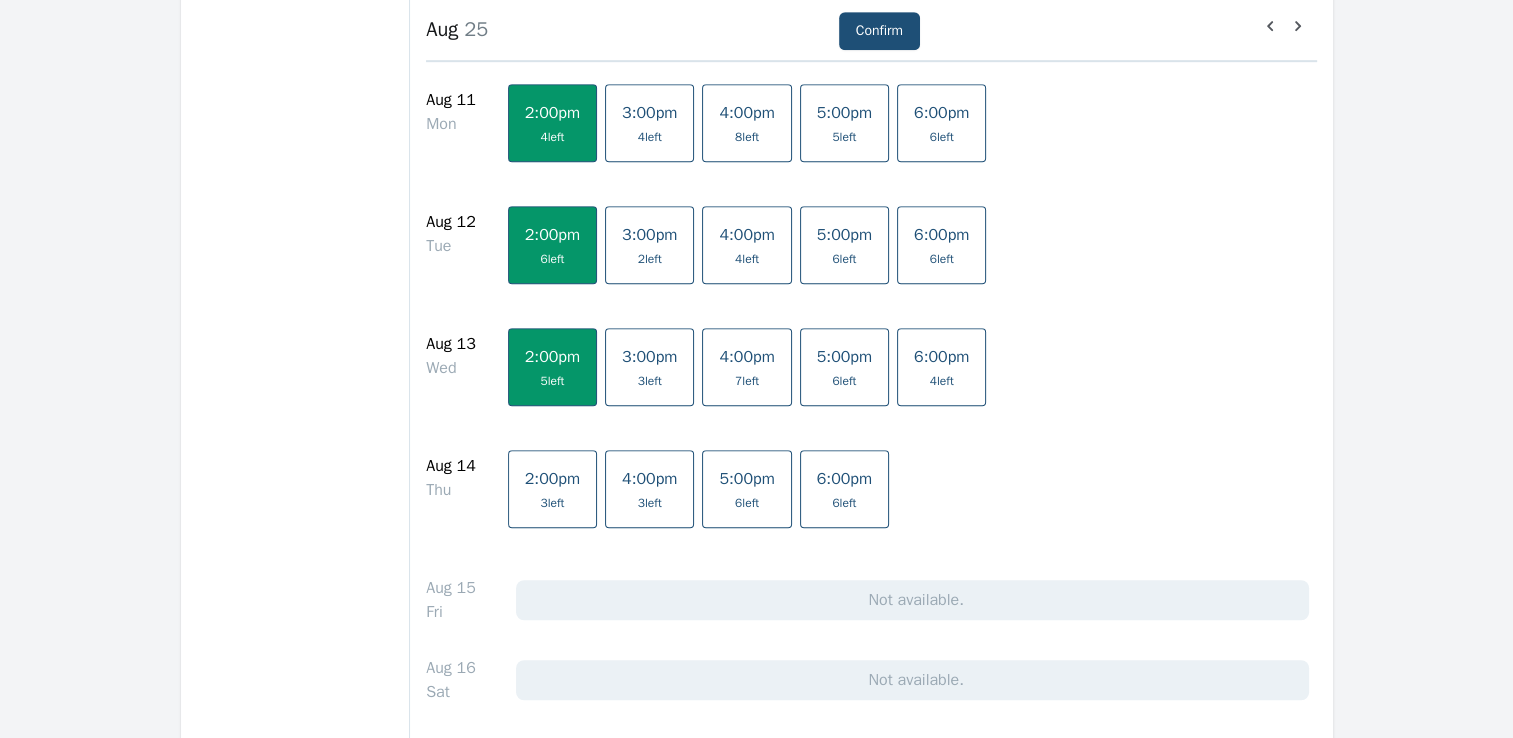 scroll, scrollTop: 1200, scrollLeft: 0, axis: vertical 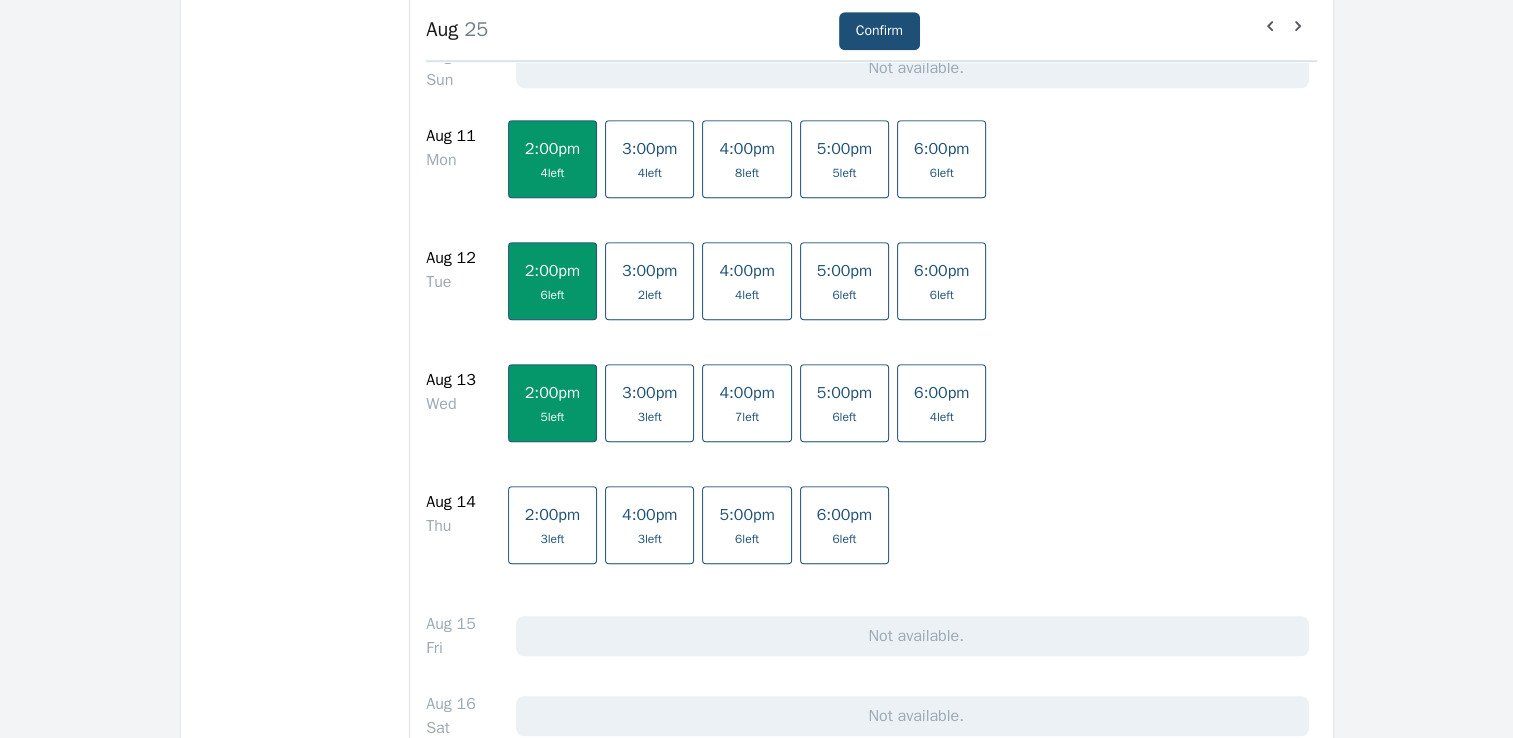 click on "2:00pm 4  left" at bounding box center (552, 159) 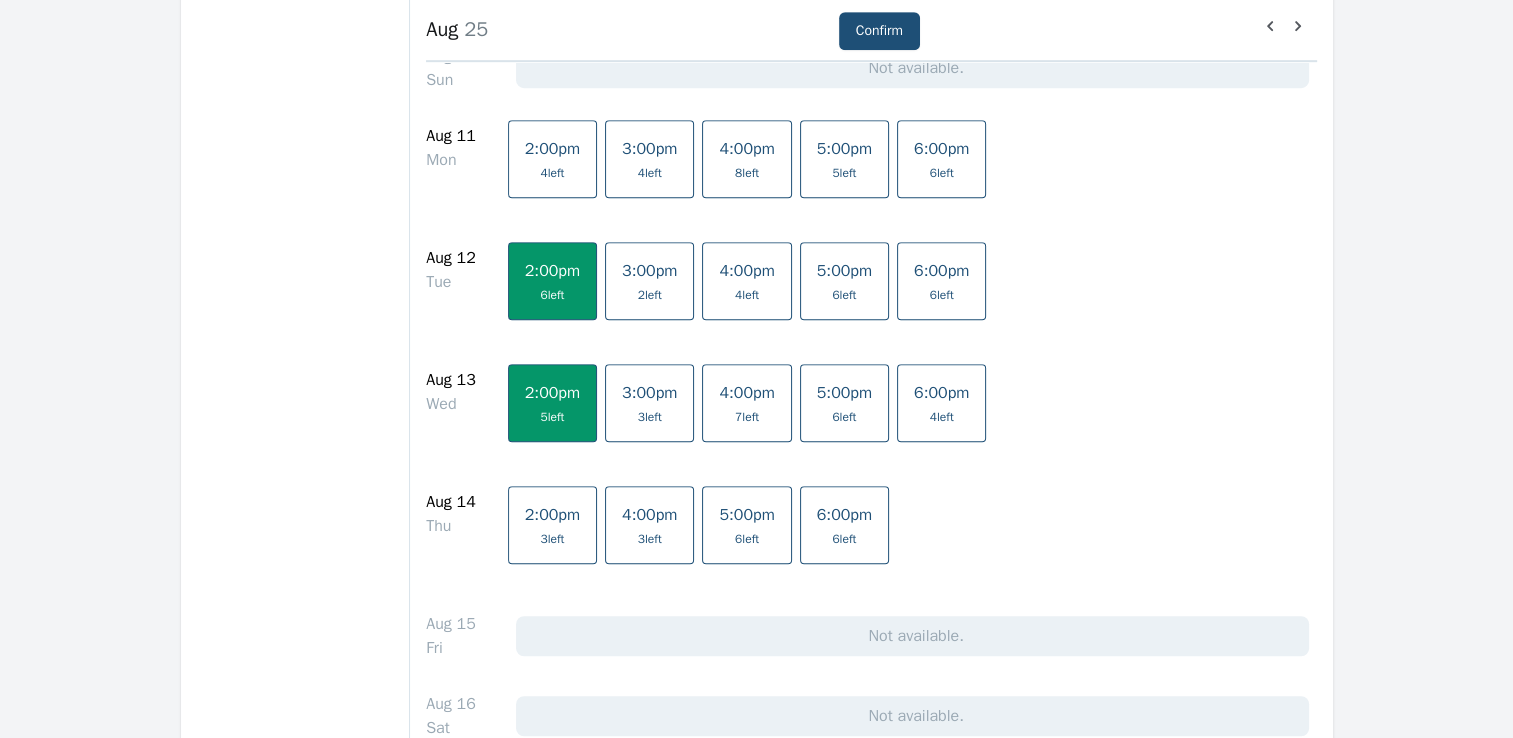 click on "3  left" at bounding box center (552, 539) 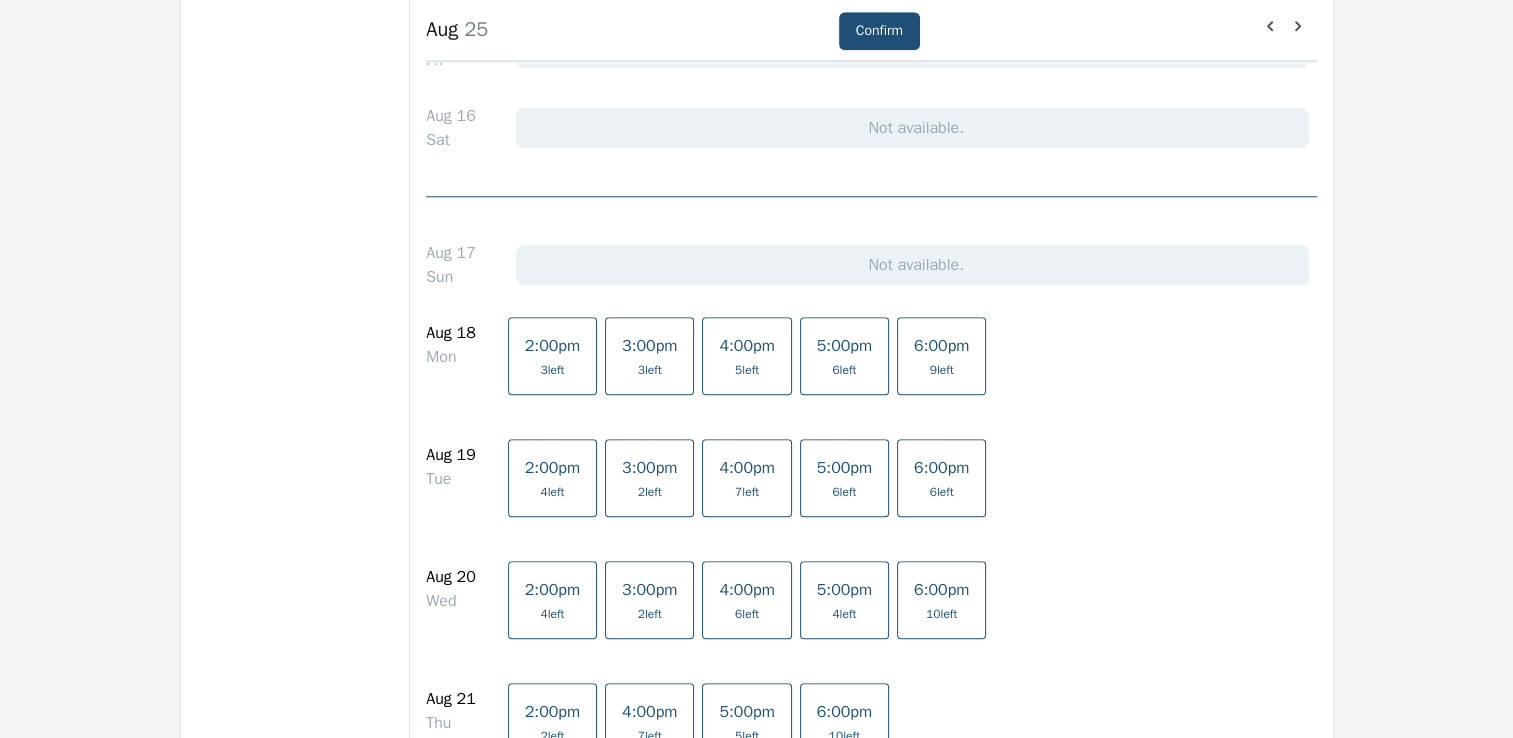 scroll, scrollTop: 1800, scrollLeft: 0, axis: vertical 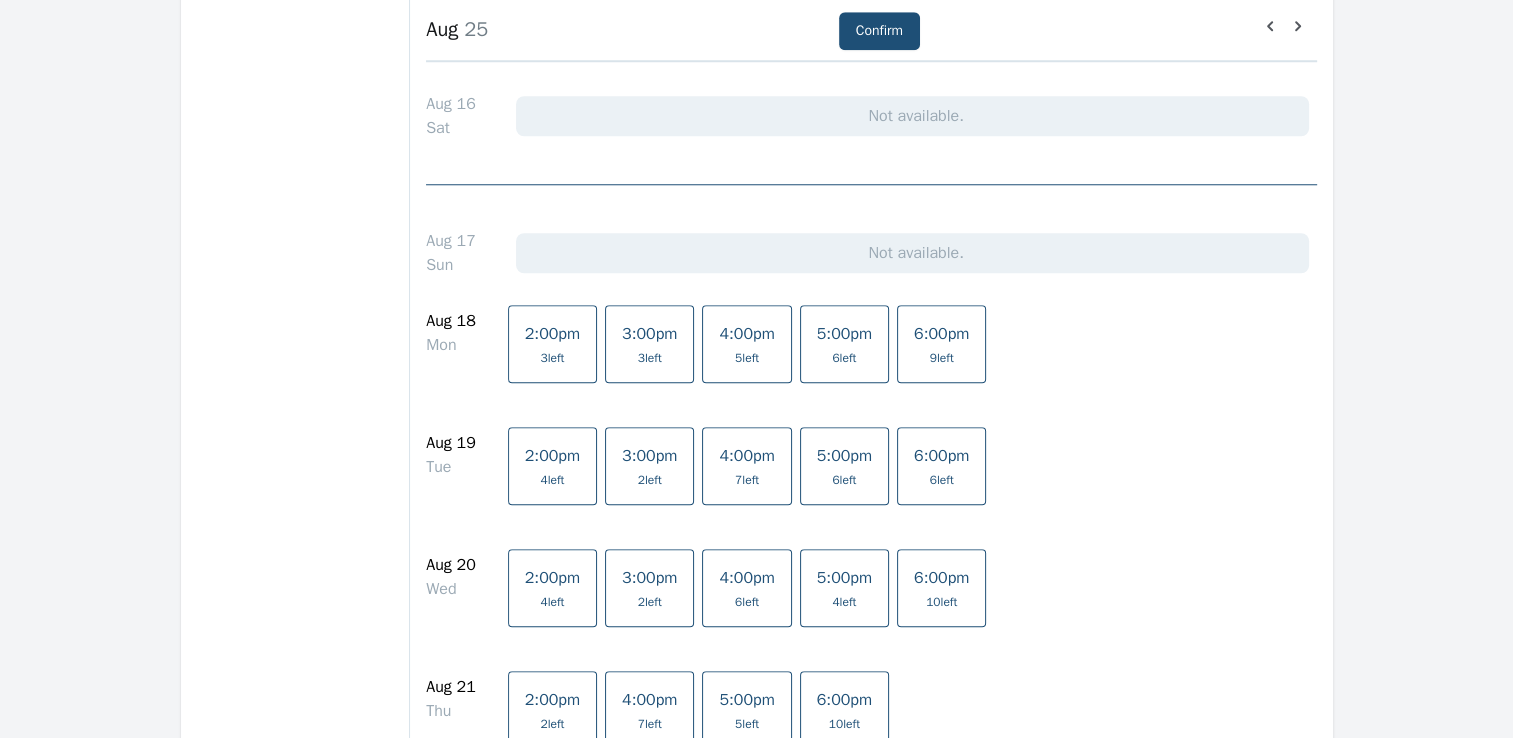 click on "2:00pm 4  left" at bounding box center [552, 466] 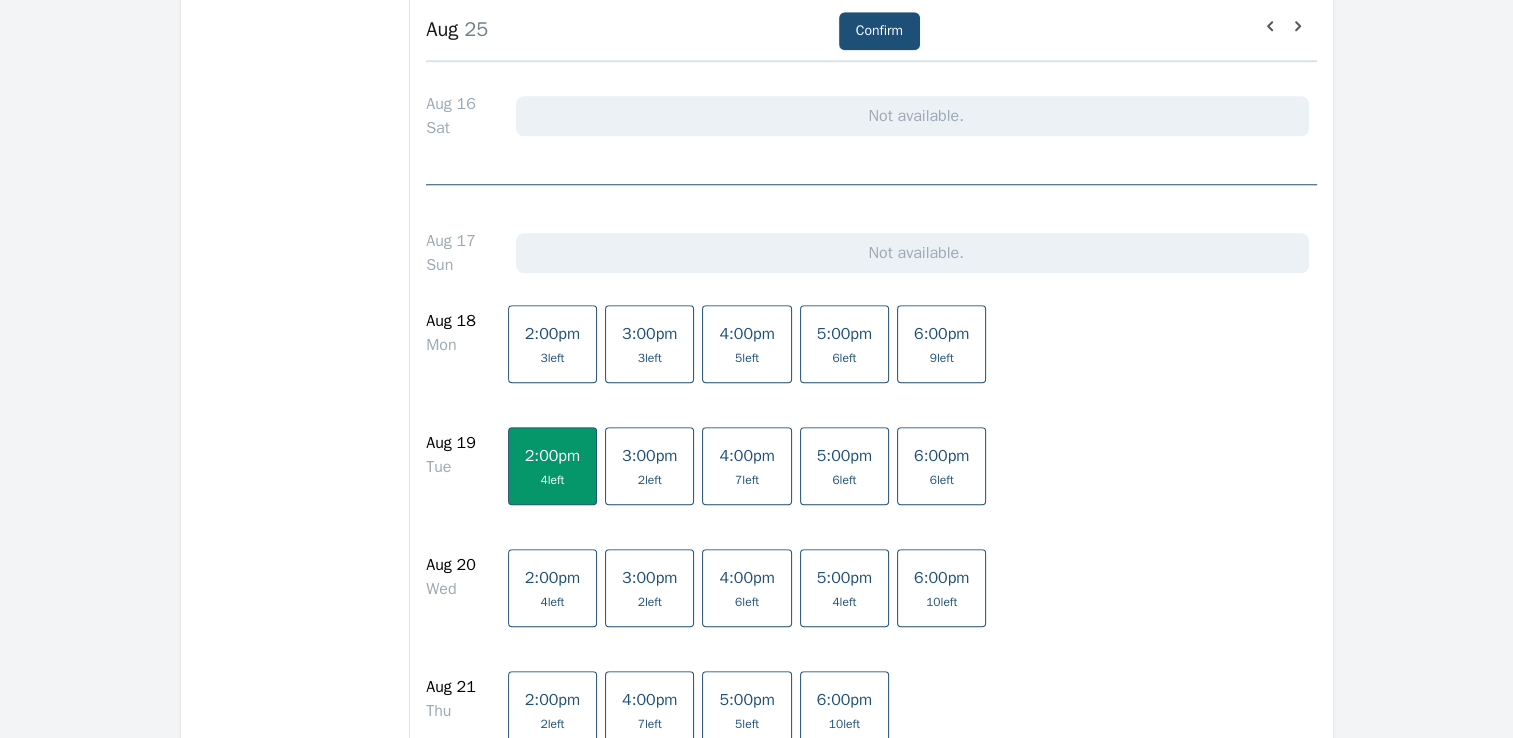 click on "2:00pm" at bounding box center (552, 578) 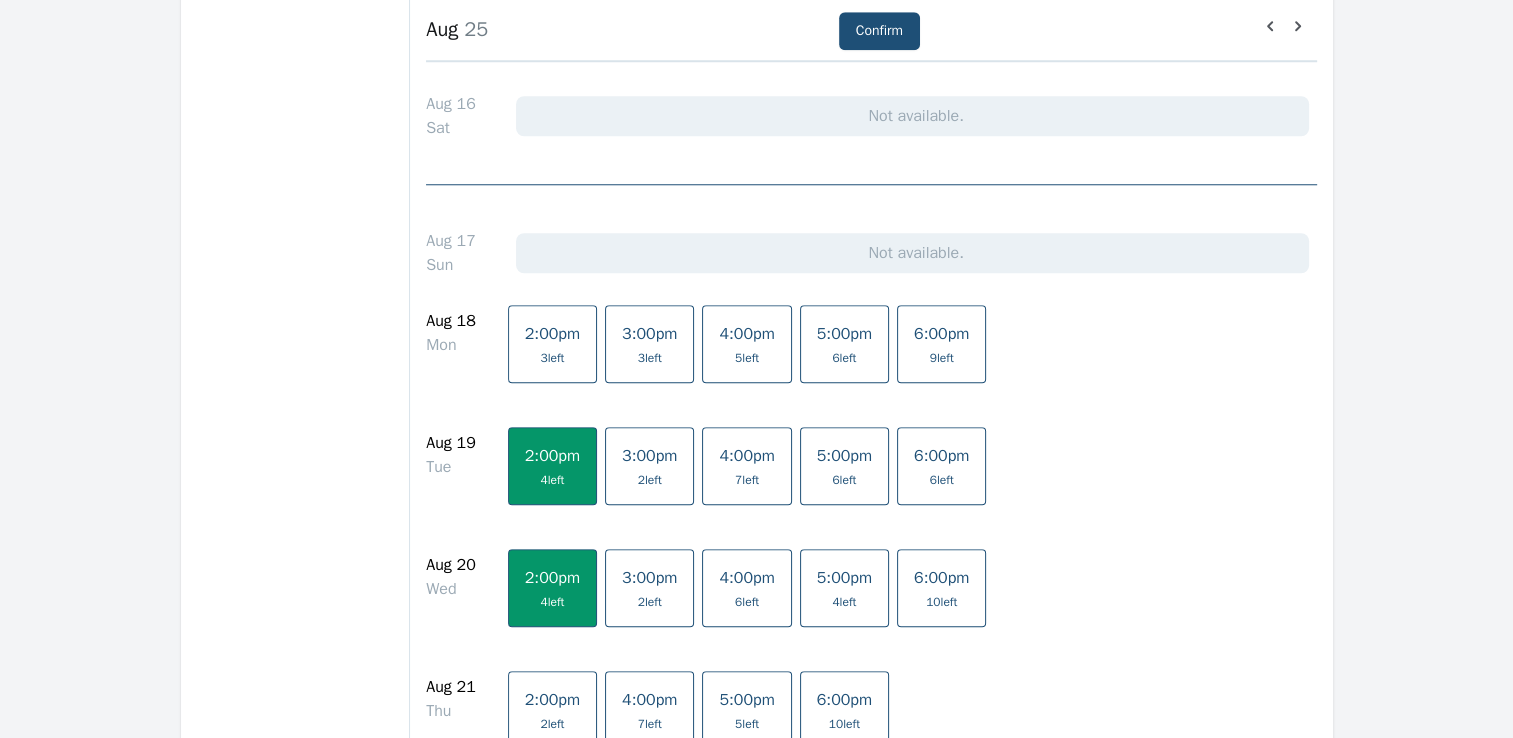 click on "2:00pm" at bounding box center [552, 700] 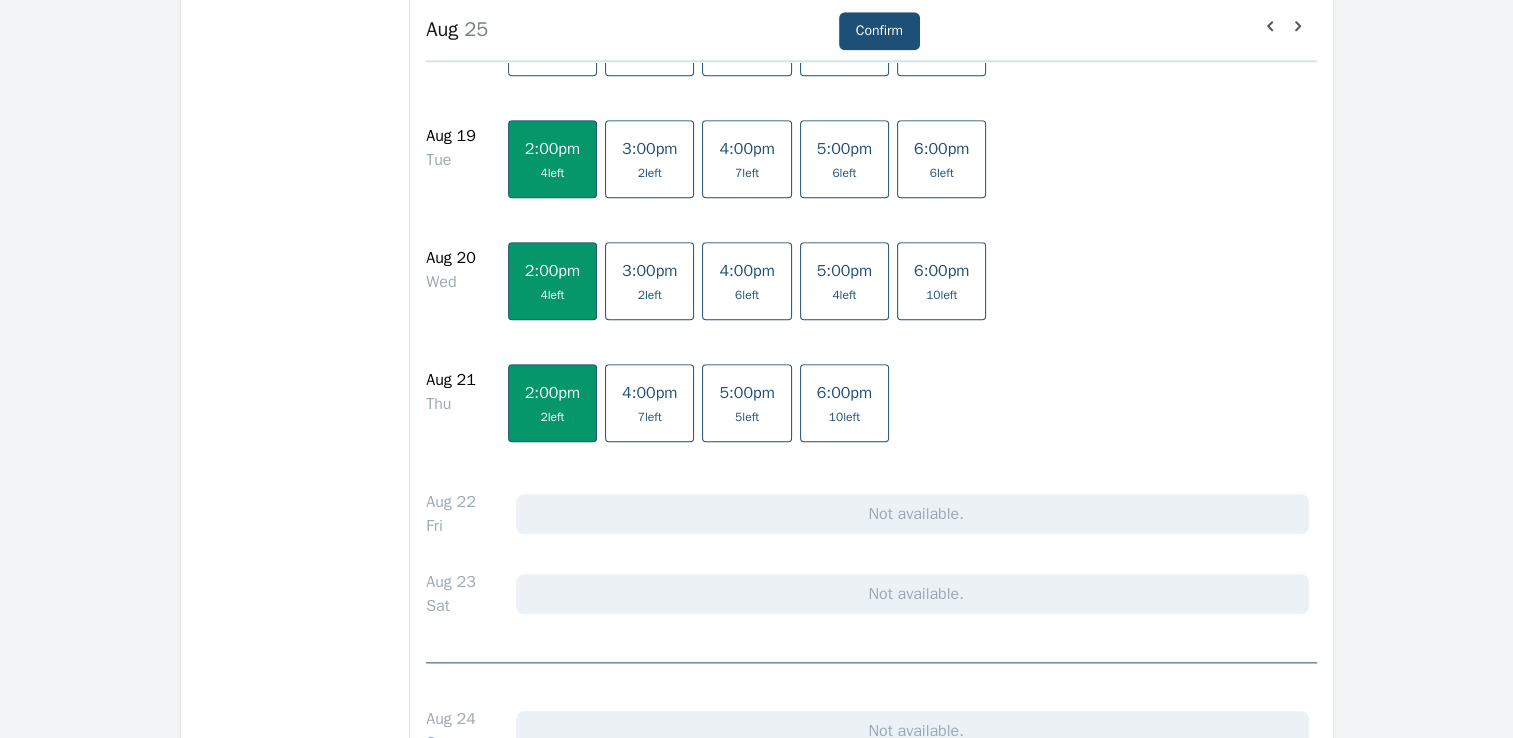 scroll, scrollTop: 2100, scrollLeft: 0, axis: vertical 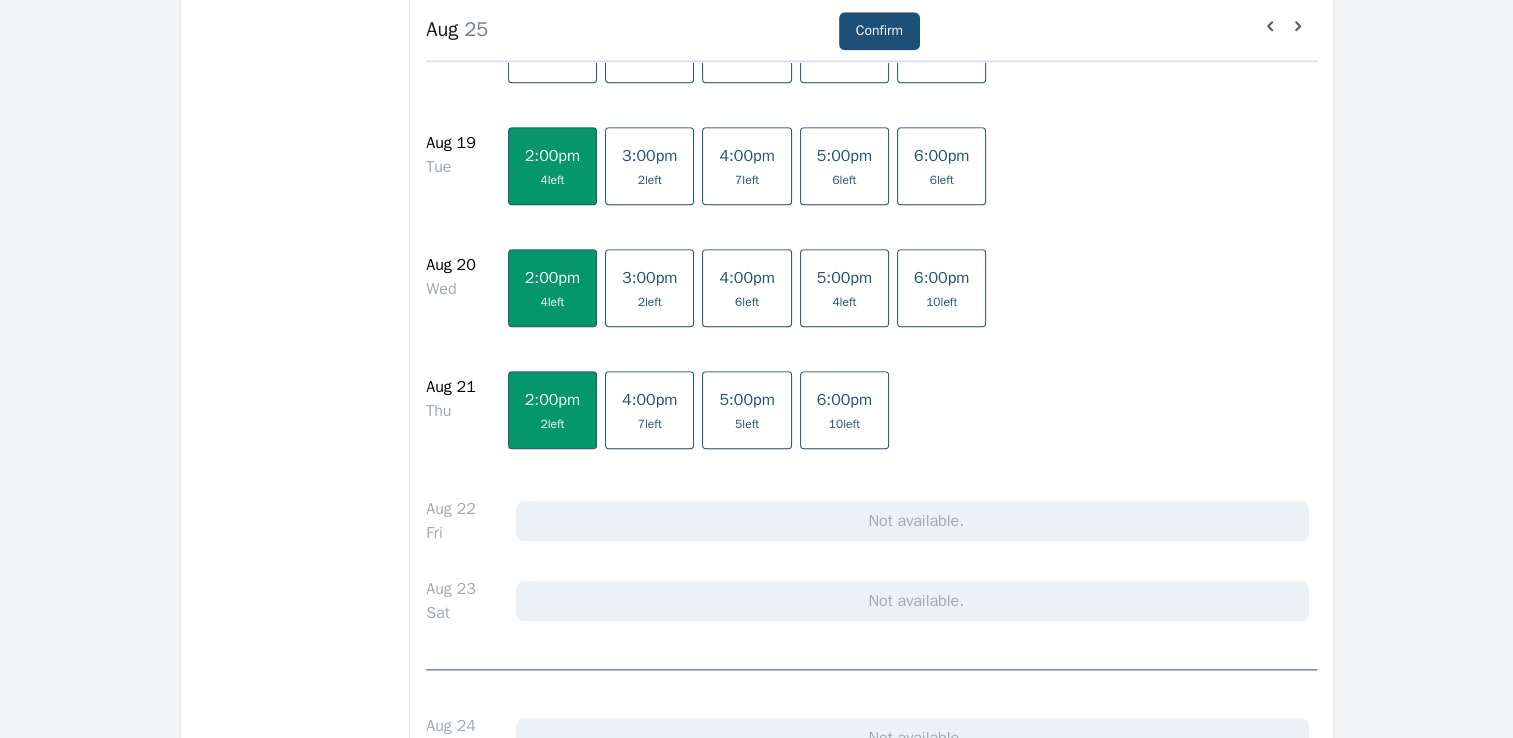 click on "2:00pm" at bounding box center [552, 400] 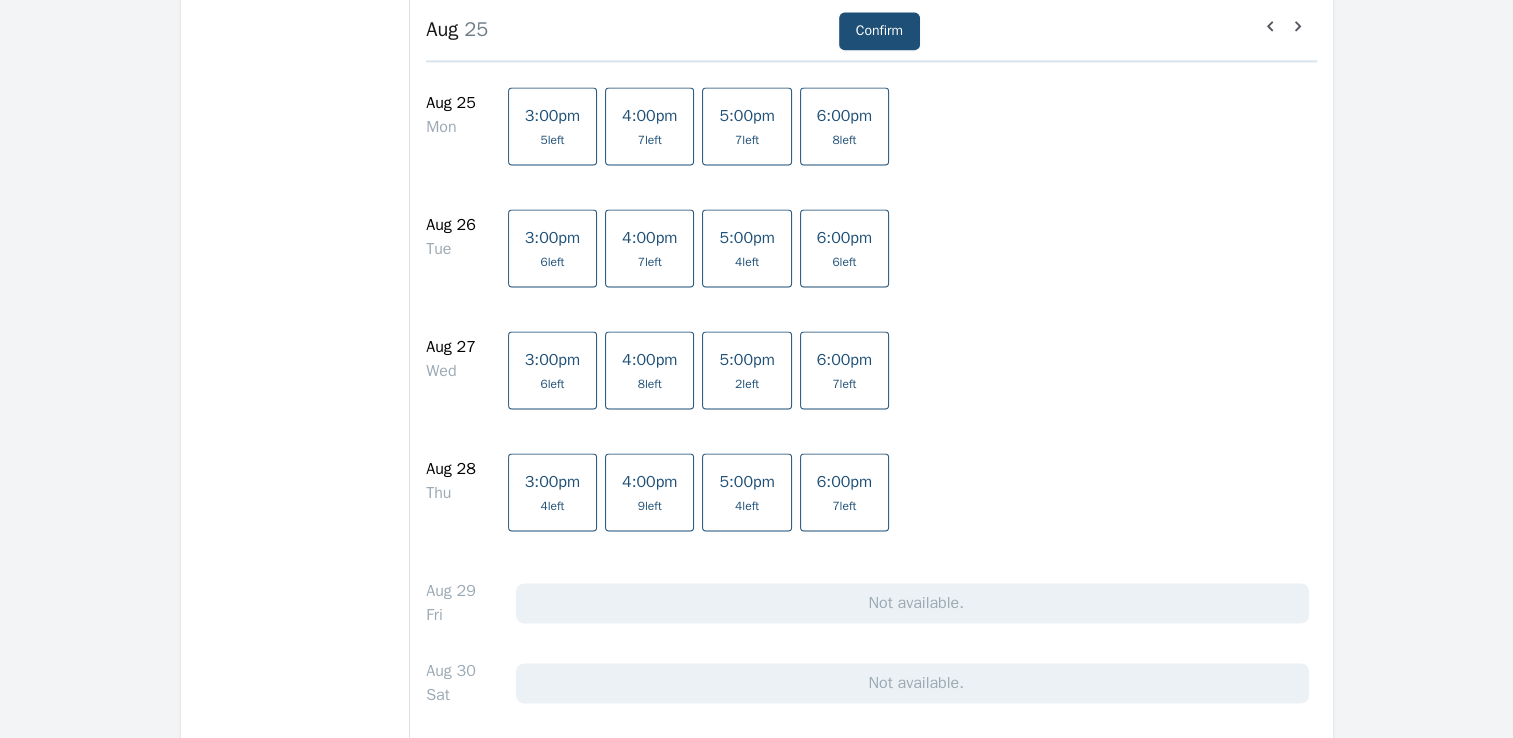 scroll, scrollTop: 2800, scrollLeft: 0, axis: vertical 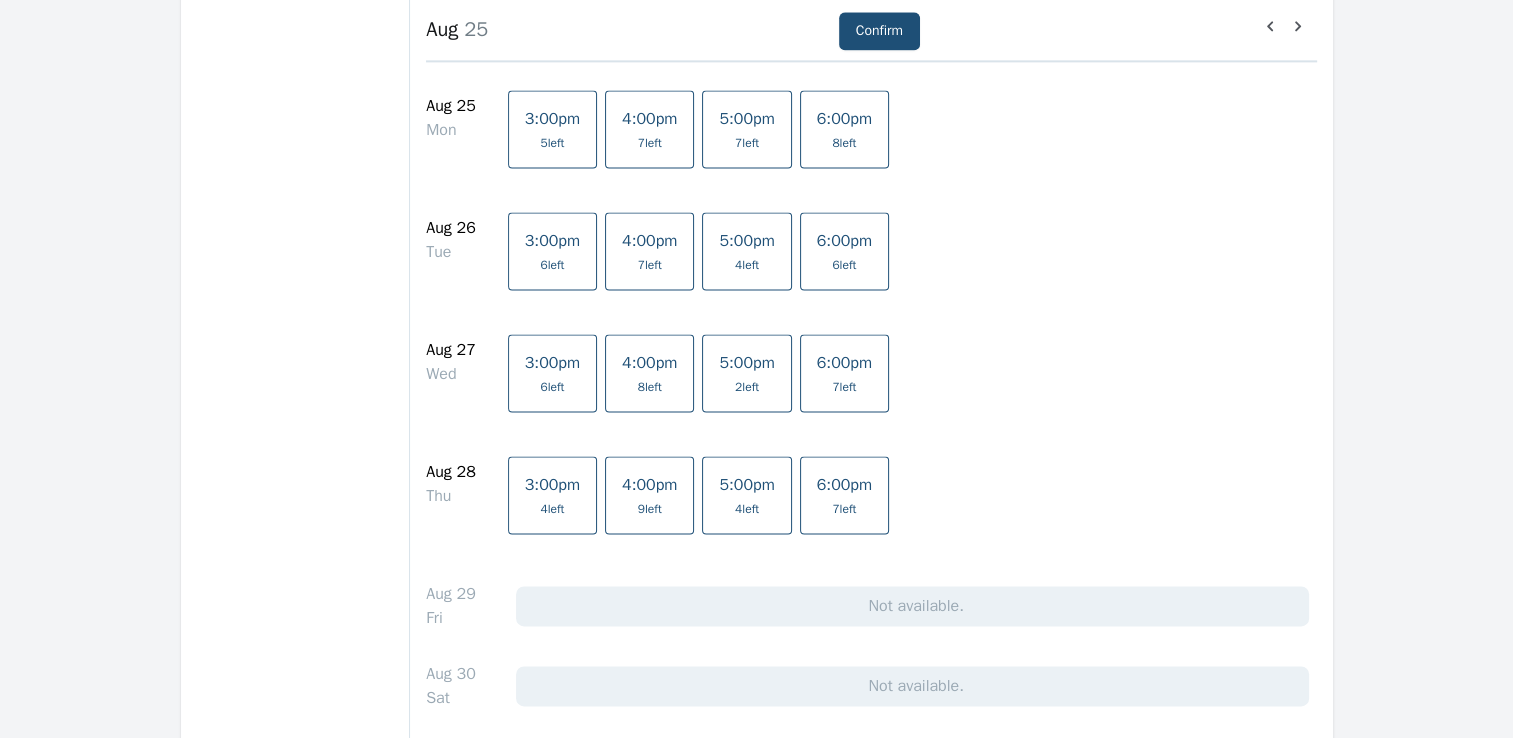 click on "4  left" at bounding box center (746, 509) 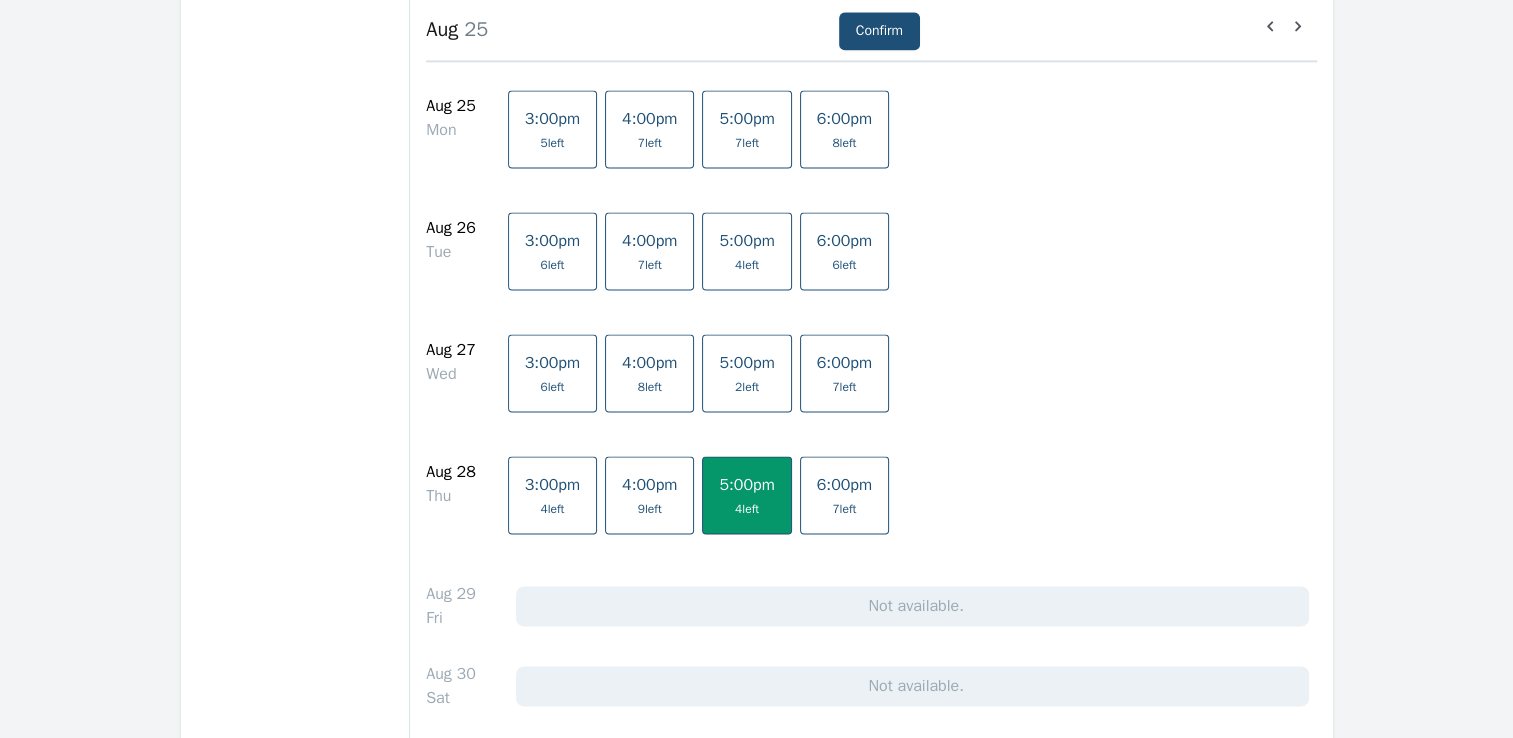 click on "5:00pm" at bounding box center (746, 241) 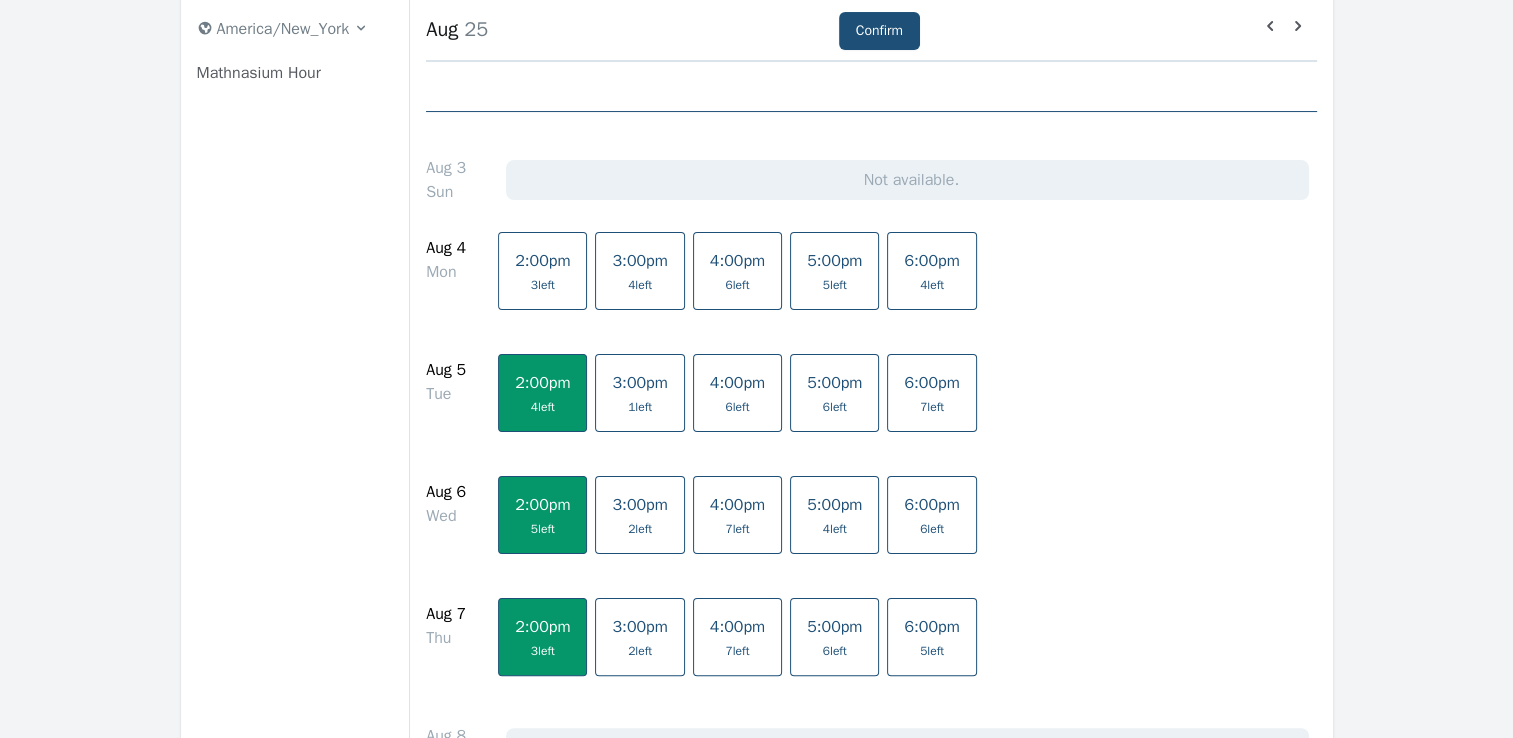 scroll, scrollTop: 400, scrollLeft: 0, axis: vertical 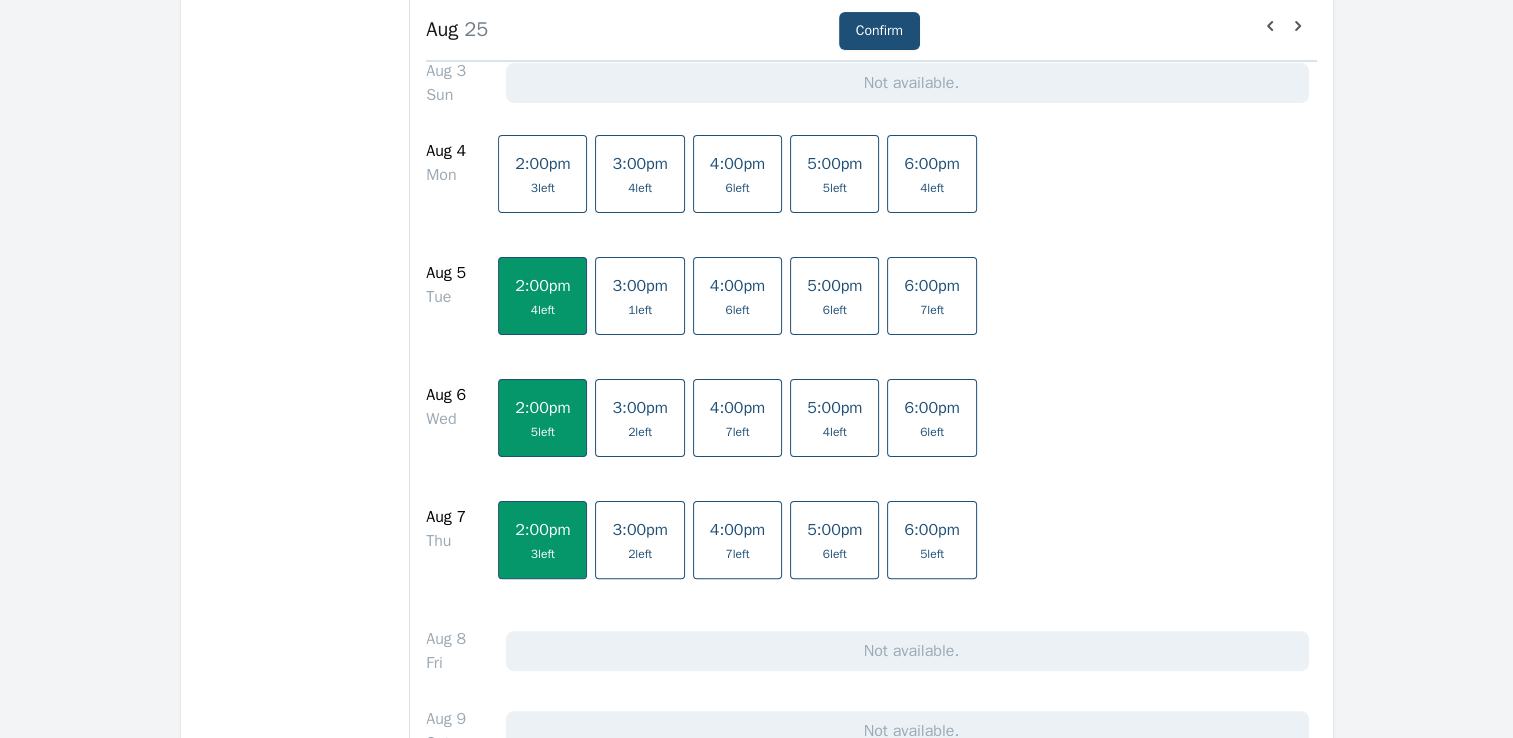 click on "2:00pm" at bounding box center (542, 408) 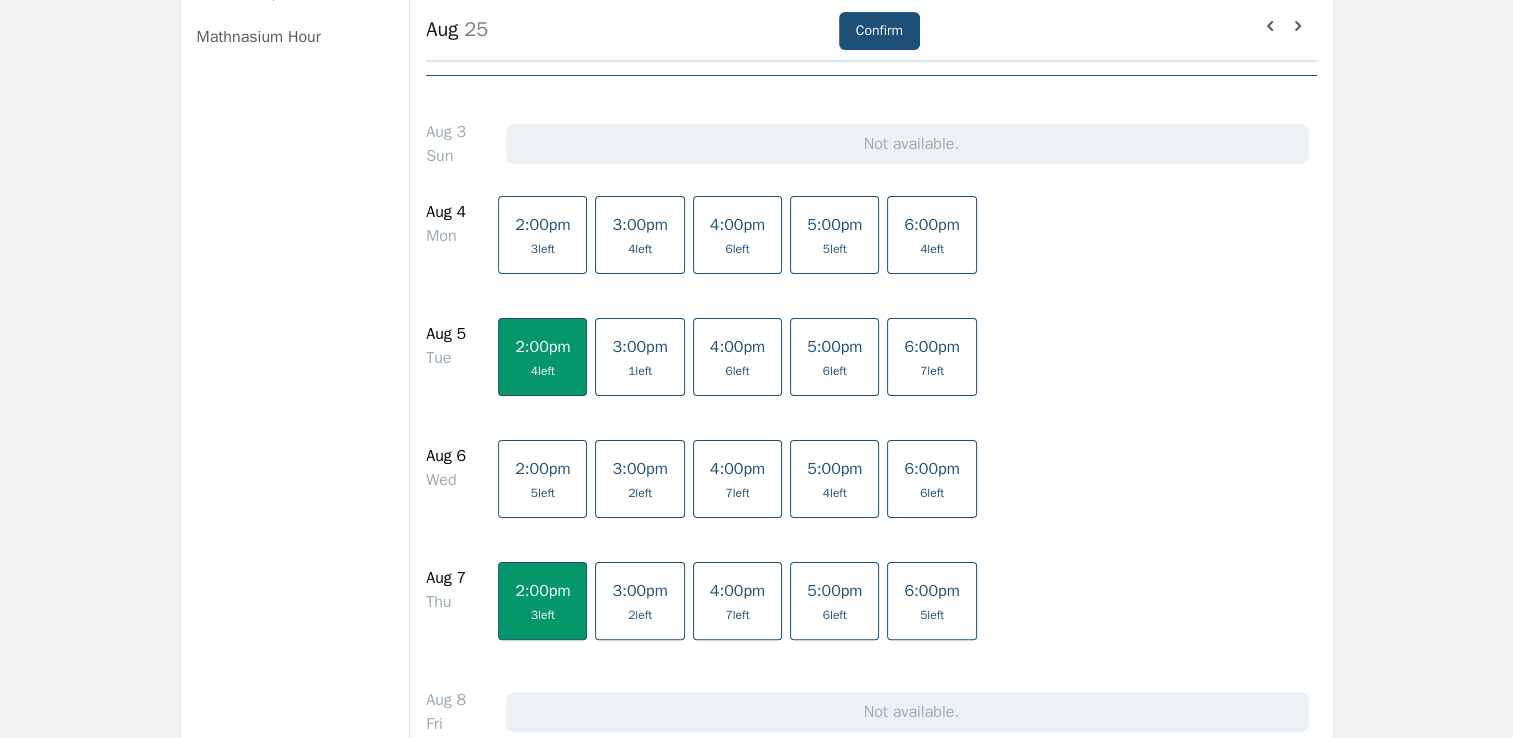 scroll, scrollTop: 320, scrollLeft: 0, axis: vertical 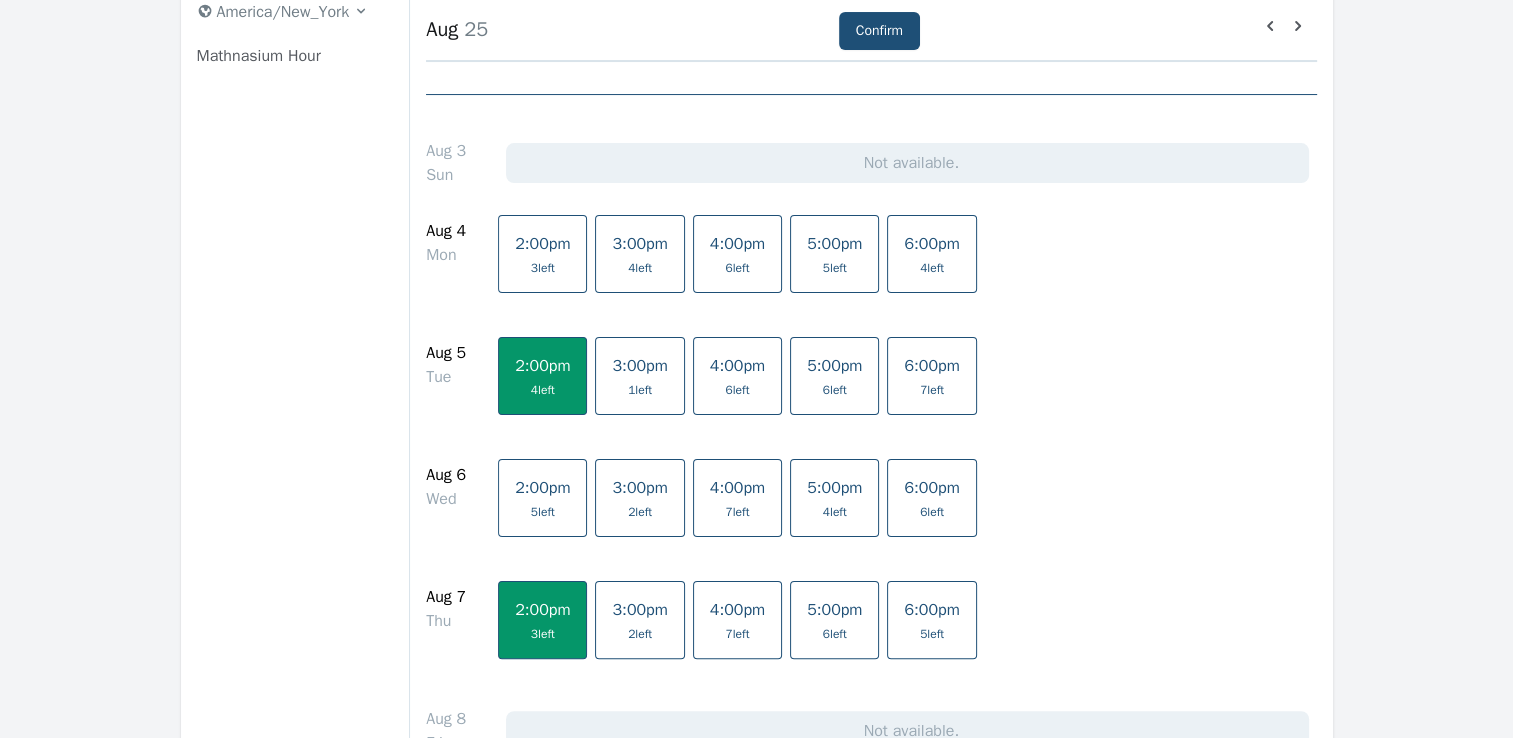 click on "2:00pm 5  left" at bounding box center [542, 498] 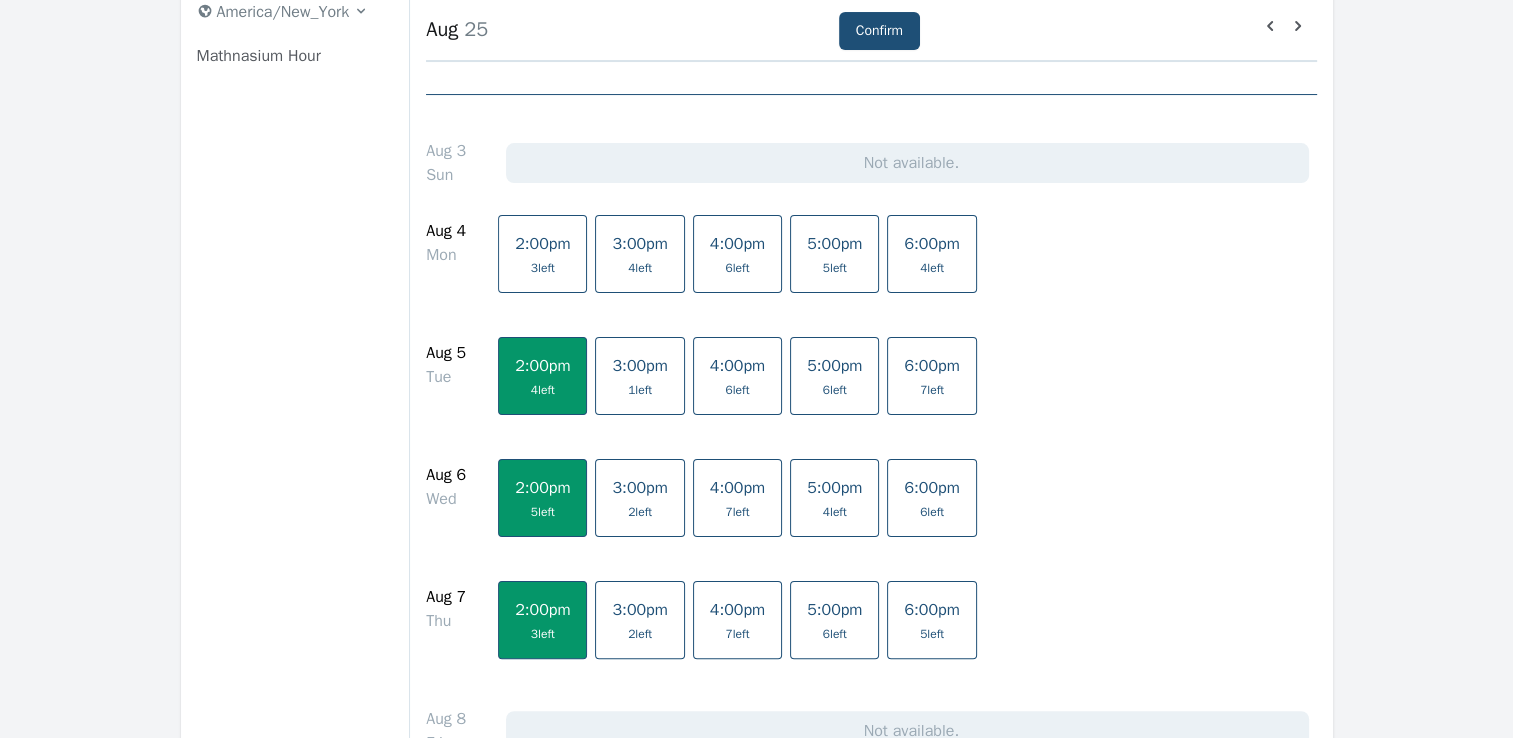 click on "2:00pm 5  left 3:00pm 2  left 4:00pm 7  left 5:00pm 4  left 6:00pm 6  left" at bounding box center (899, 506) 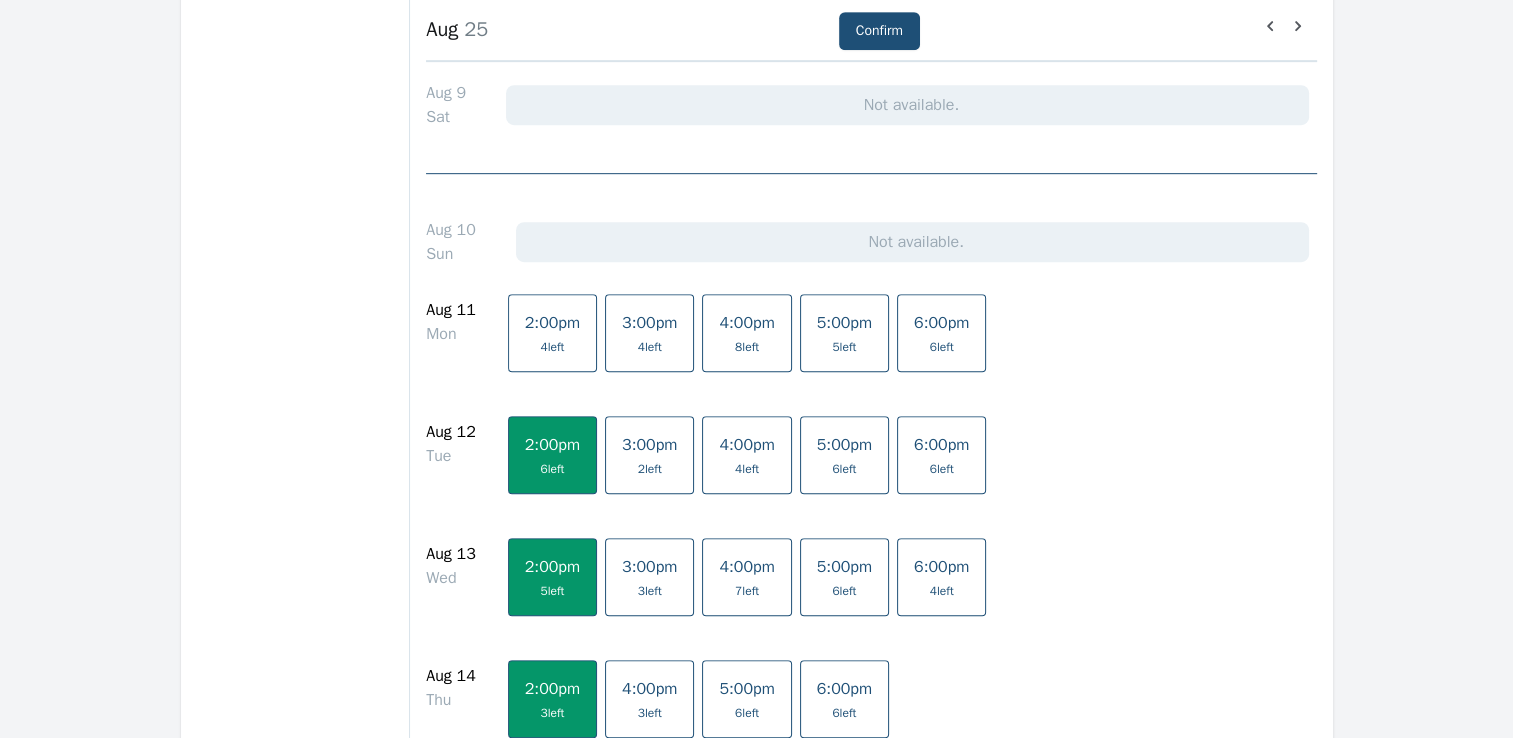 scroll, scrollTop: 1220, scrollLeft: 0, axis: vertical 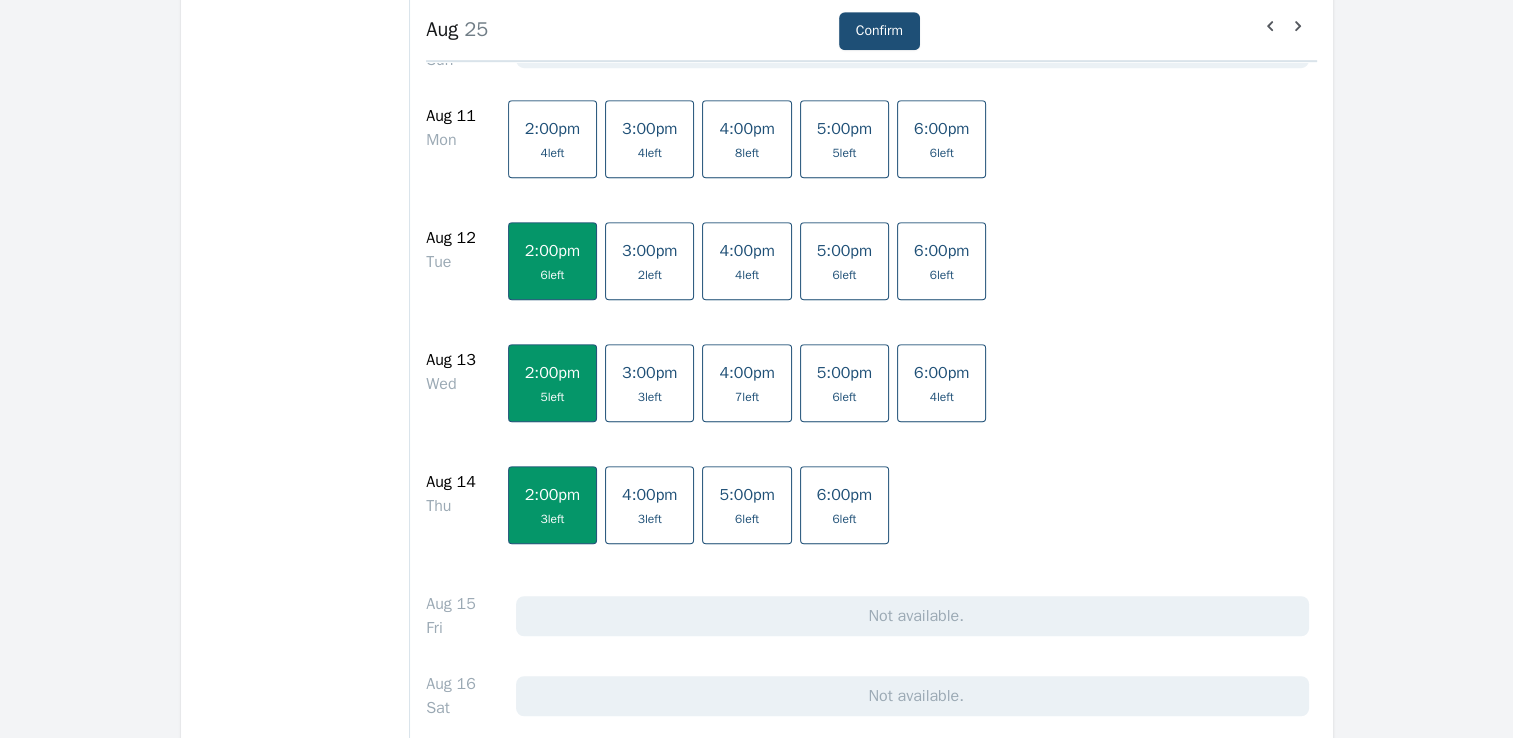 click on "2:00pm" at bounding box center (552, 373) 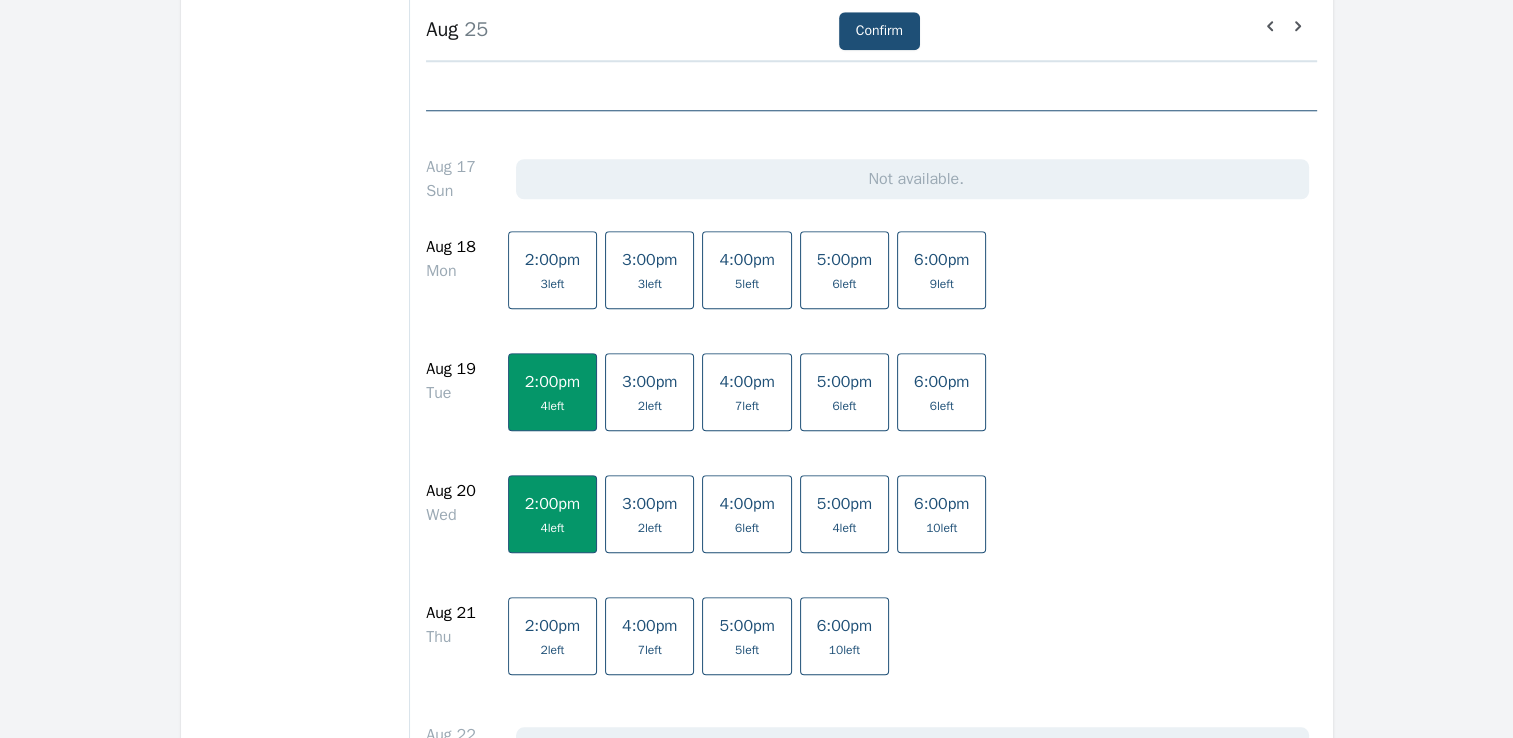 scroll, scrollTop: 1920, scrollLeft: 0, axis: vertical 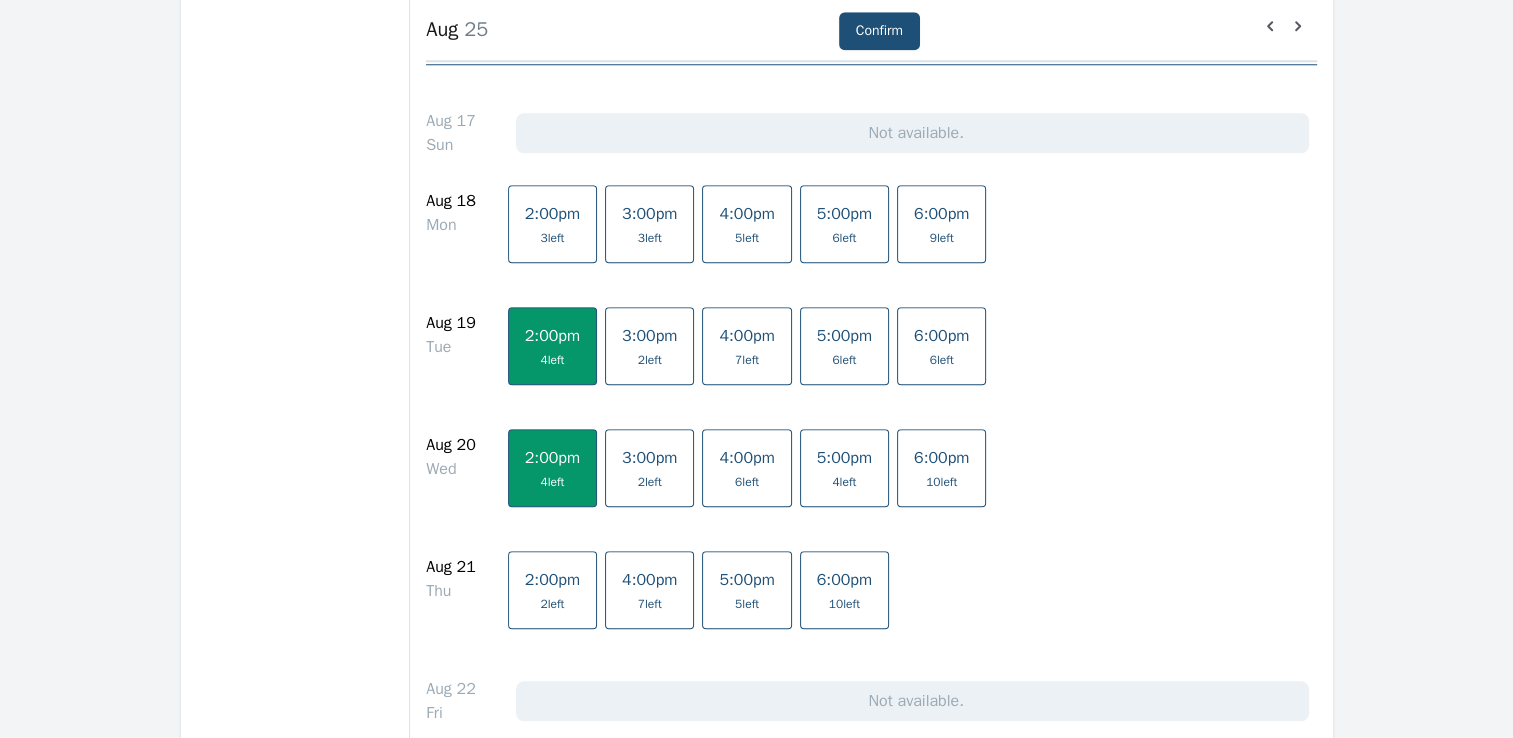 click on "5:00pm 5  left" at bounding box center (746, 590) 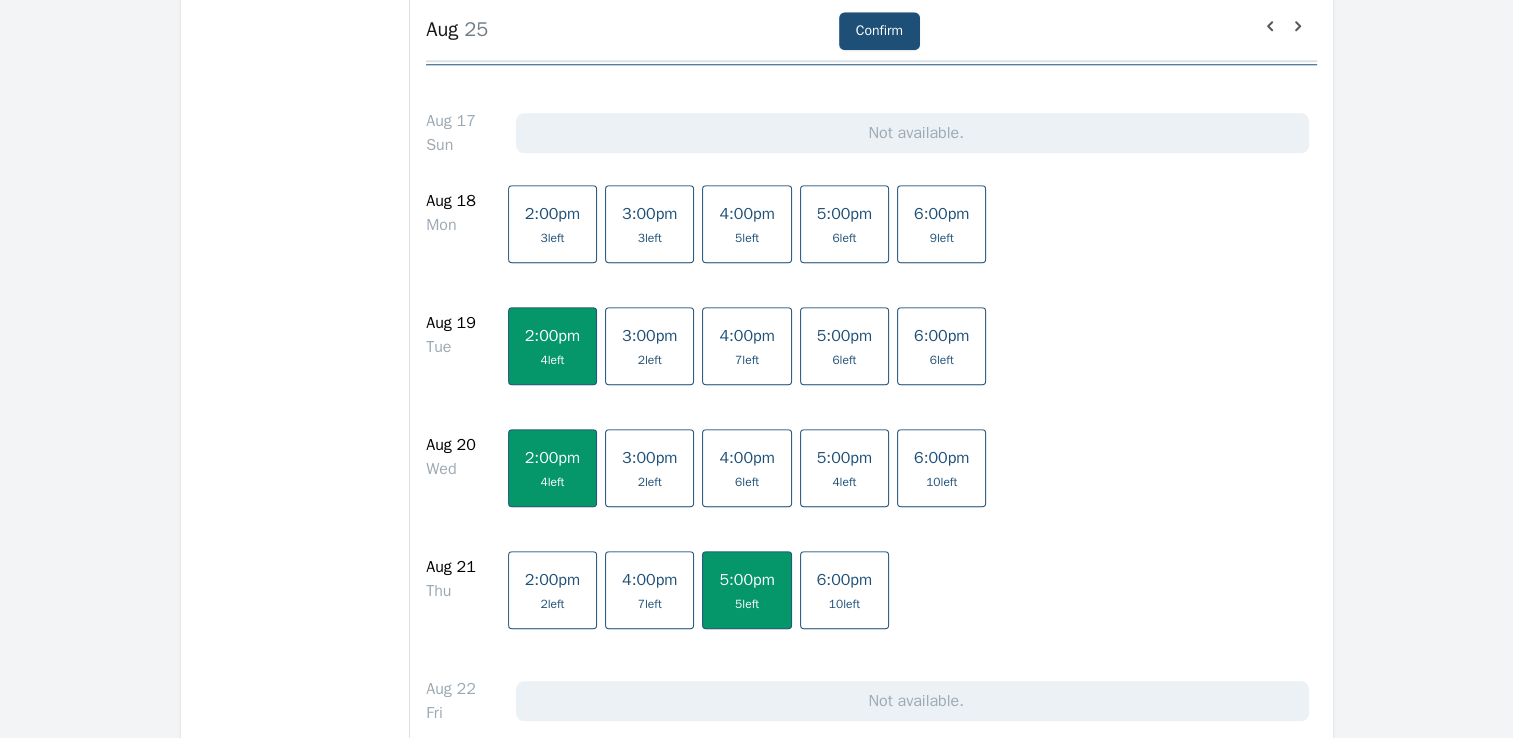 click on "2:00pm" at bounding box center (552, 458) 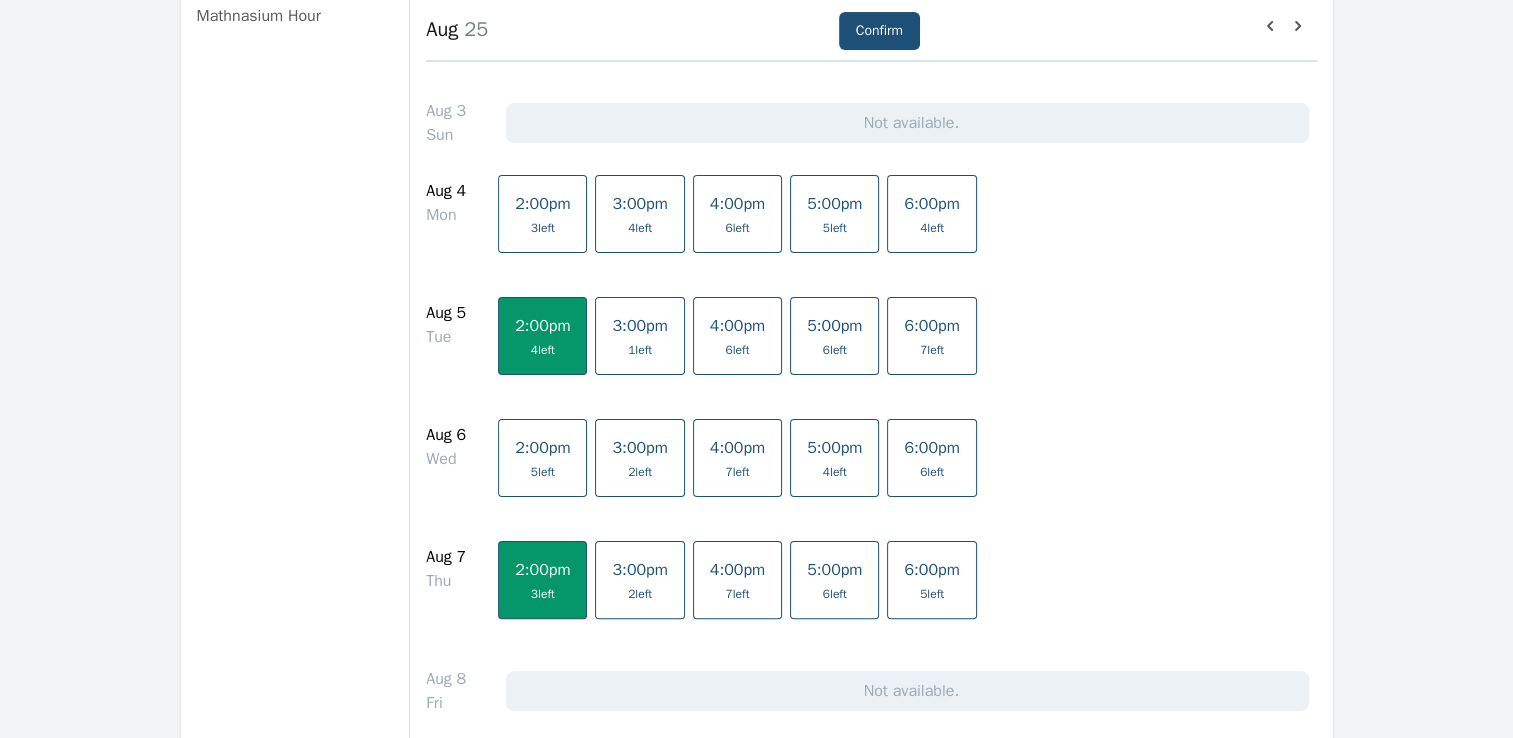 scroll, scrollTop: 520, scrollLeft: 0, axis: vertical 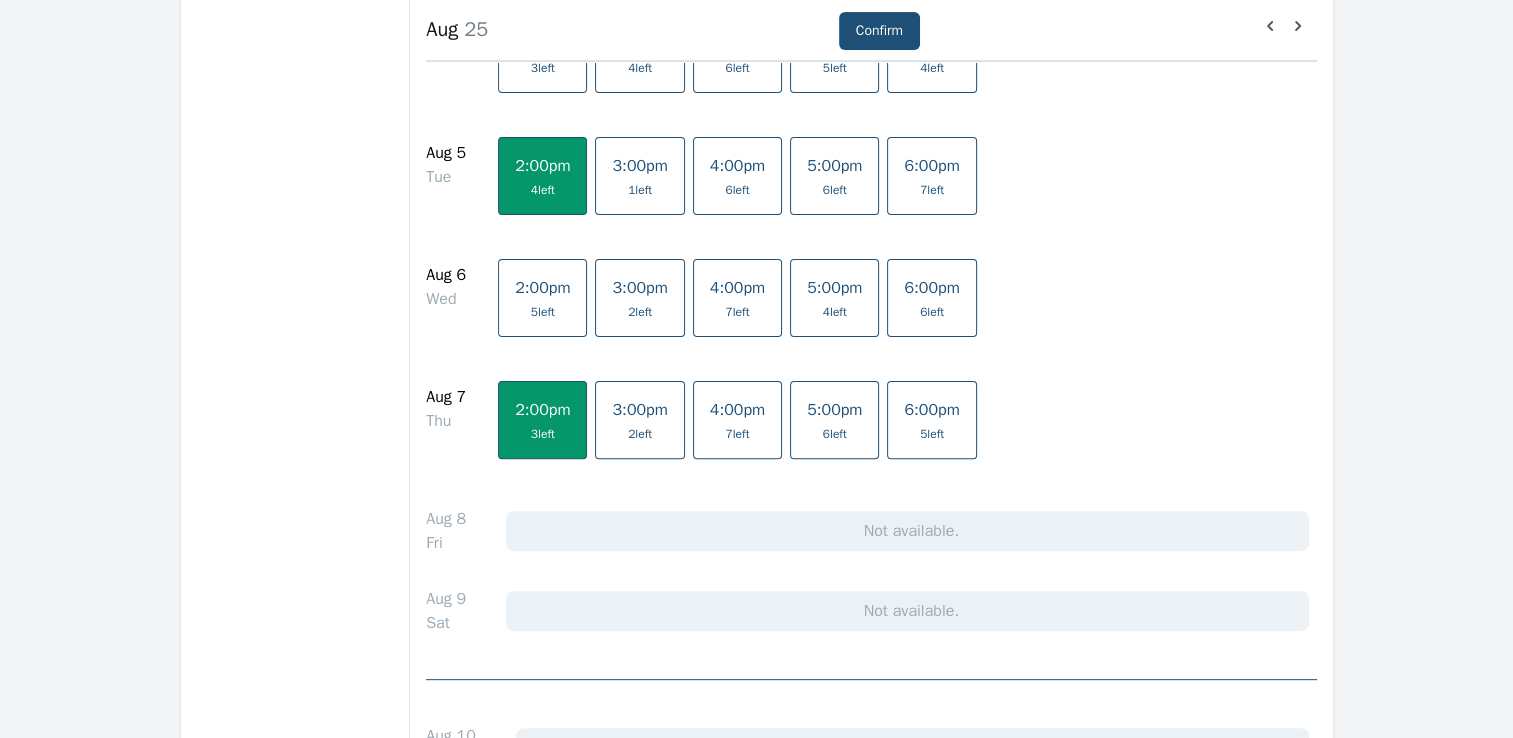 click on "5  left" at bounding box center (542, 312) 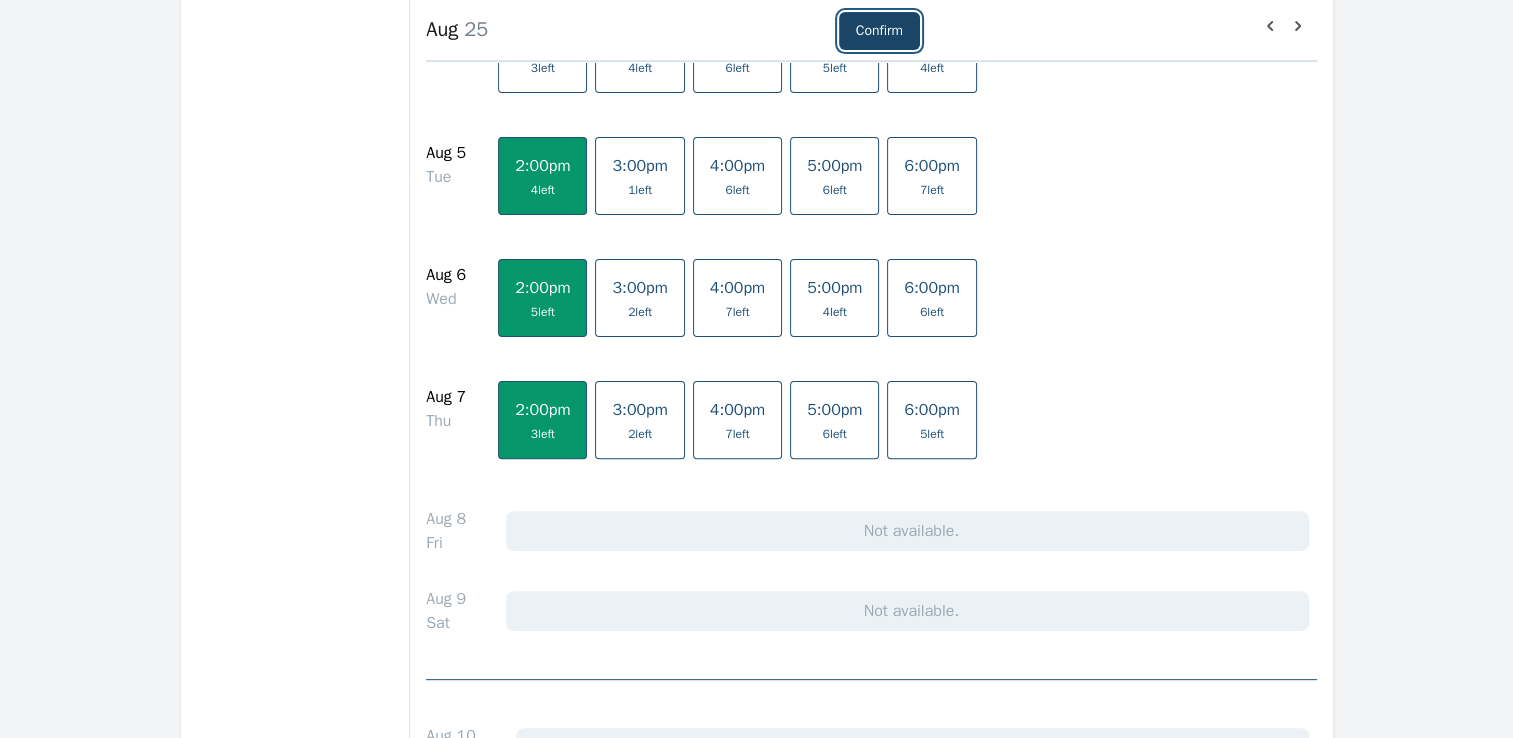 click on "Confirm" at bounding box center (879, 31) 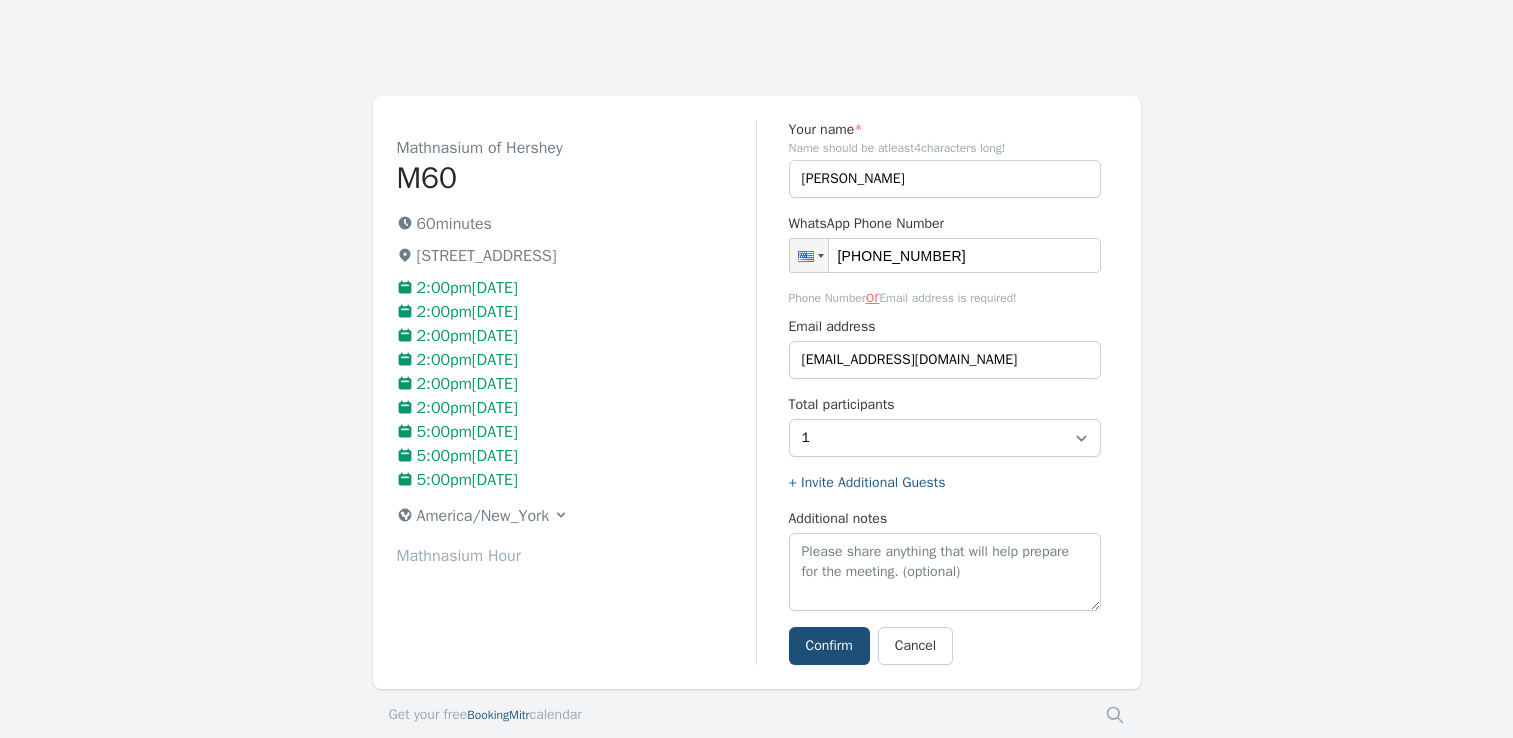 scroll, scrollTop: 0, scrollLeft: 0, axis: both 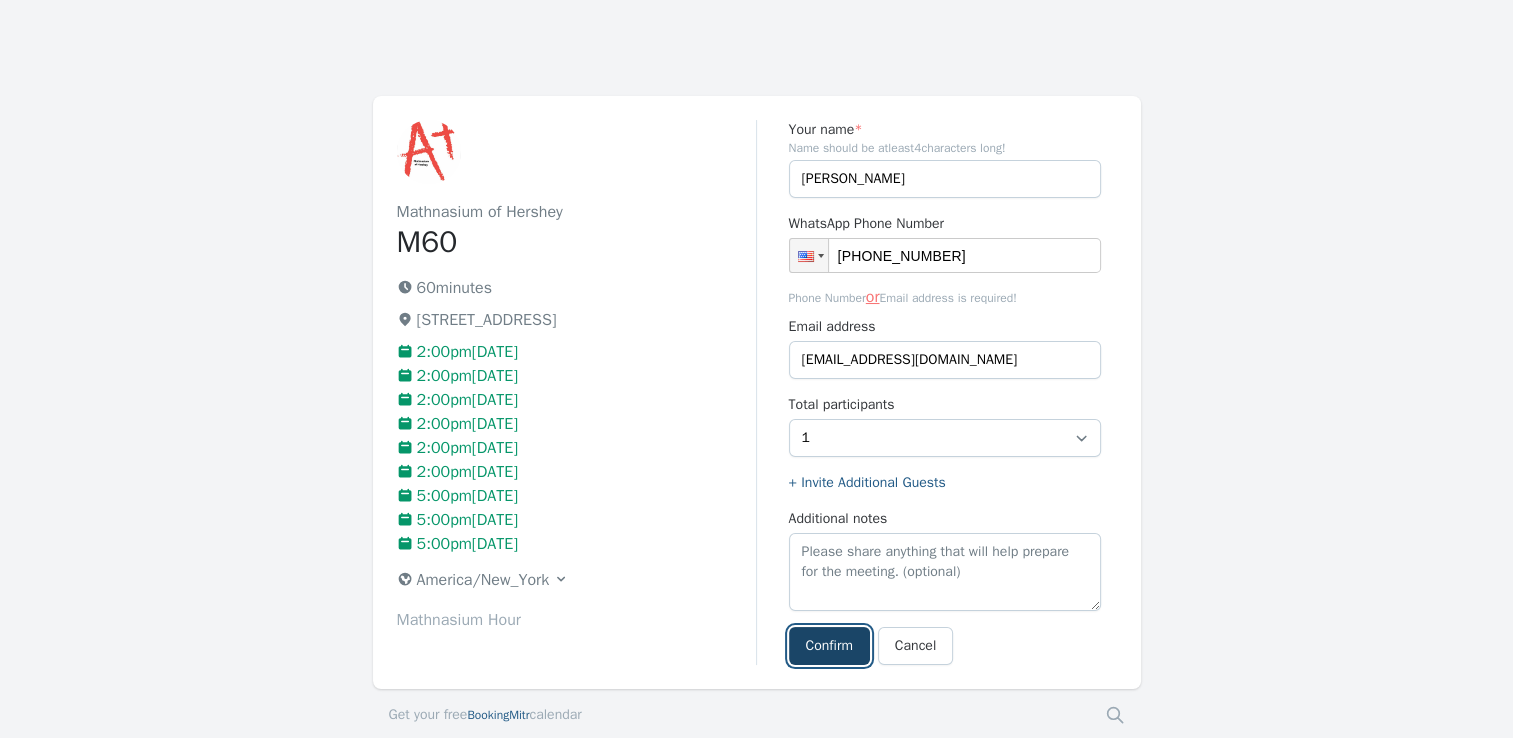 click on "Confirm" at bounding box center [829, 646] 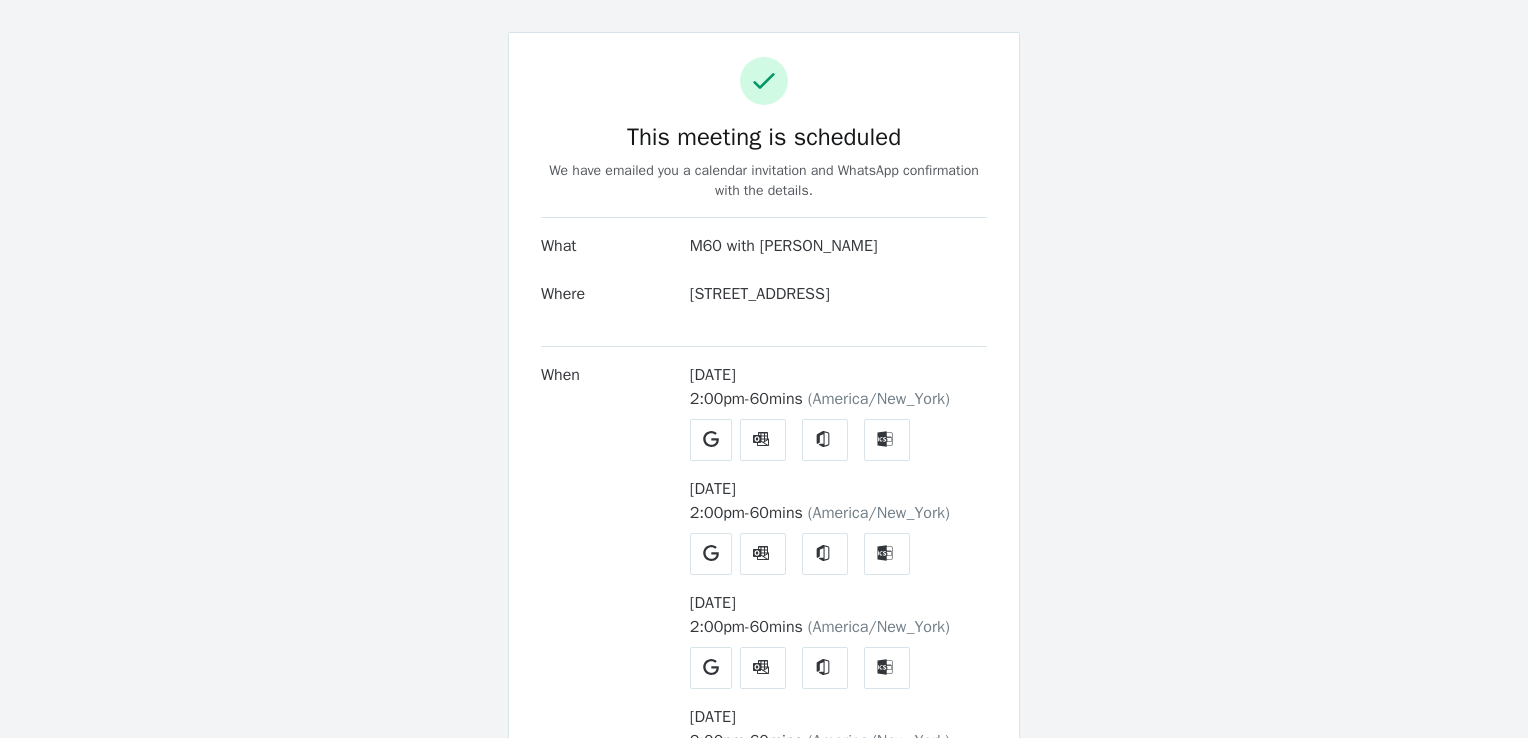 scroll, scrollTop: 0, scrollLeft: 0, axis: both 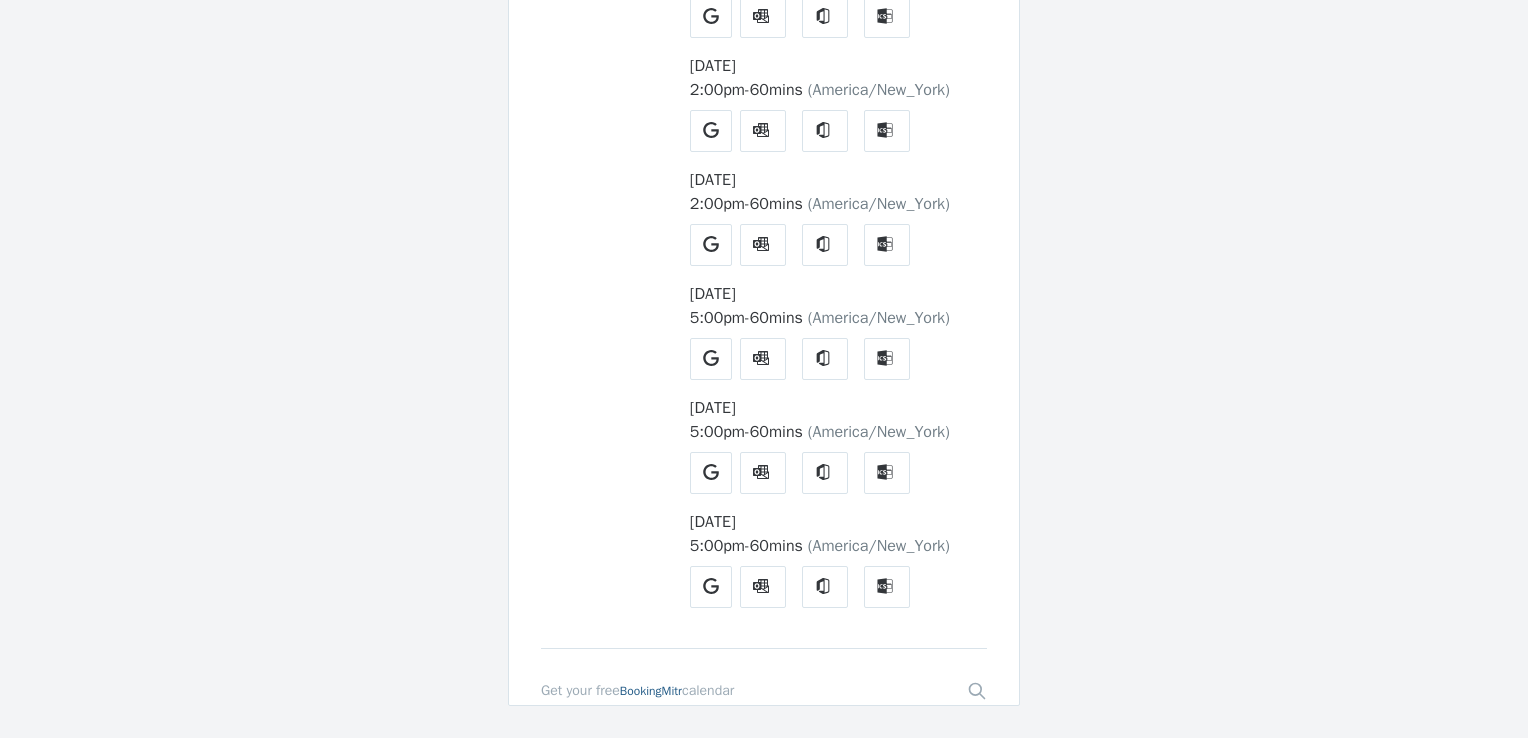 drag, startPoint x: 594, startPoint y: 374, endPoint x: 1139, endPoint y: 430, distance: 547.8695 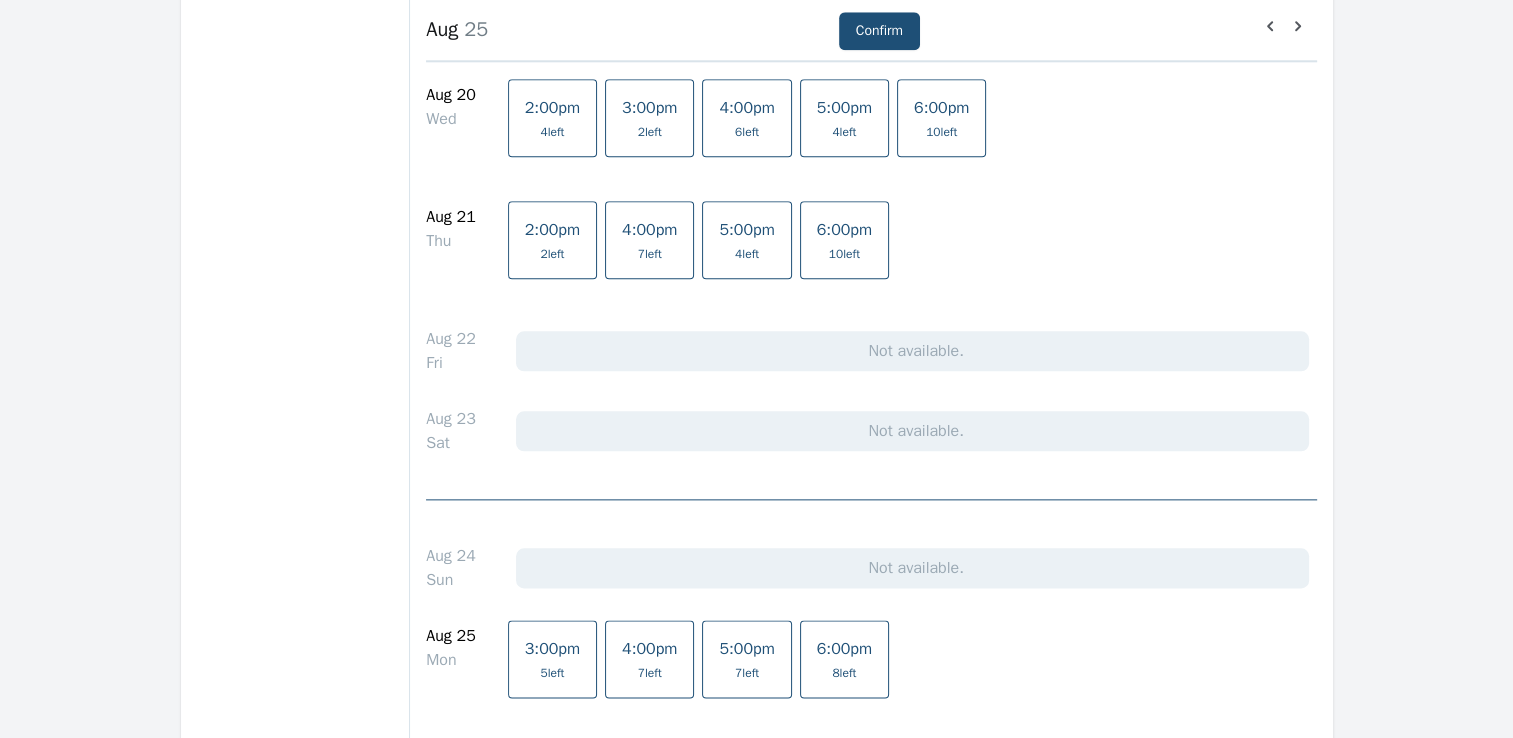 scroll, scrollTop: 2300, scrollLeft: 0, axis: vertical 